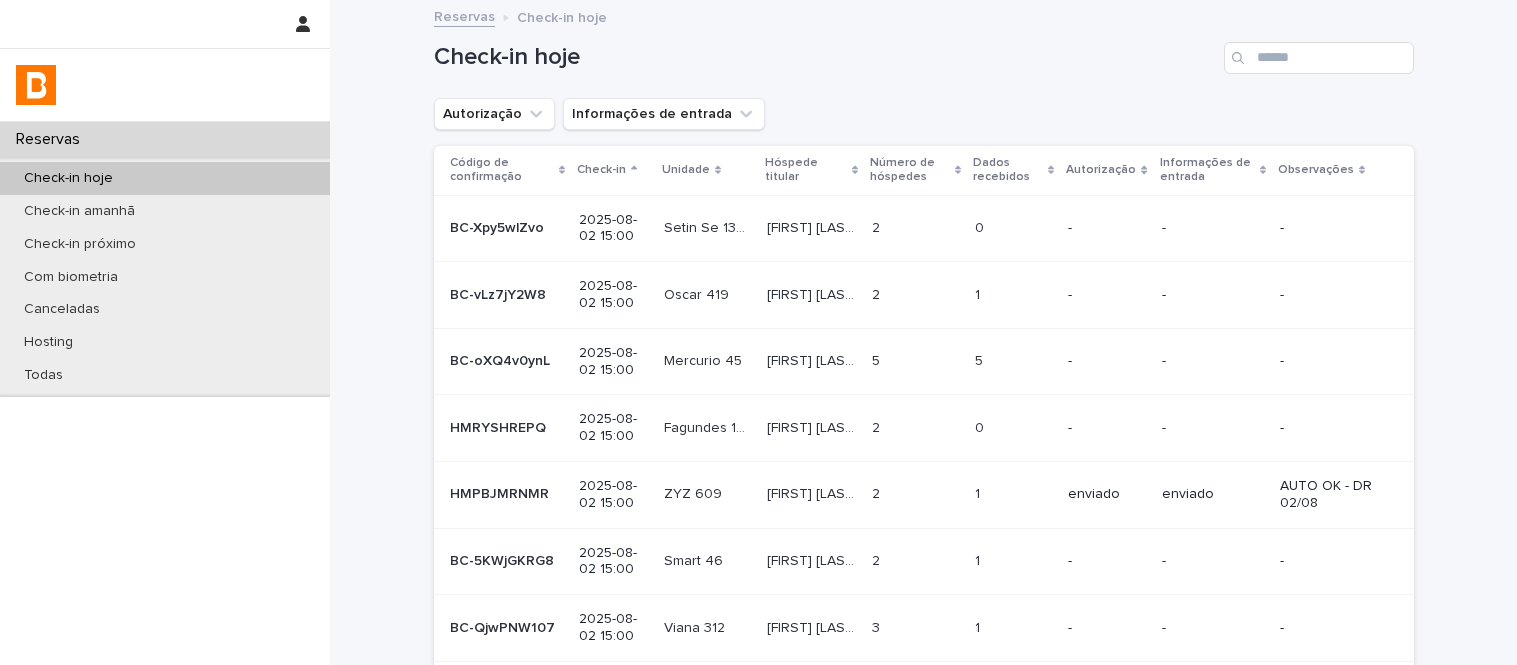 scroll, scrollTop: 0, scrollLeft: 0, axis: both 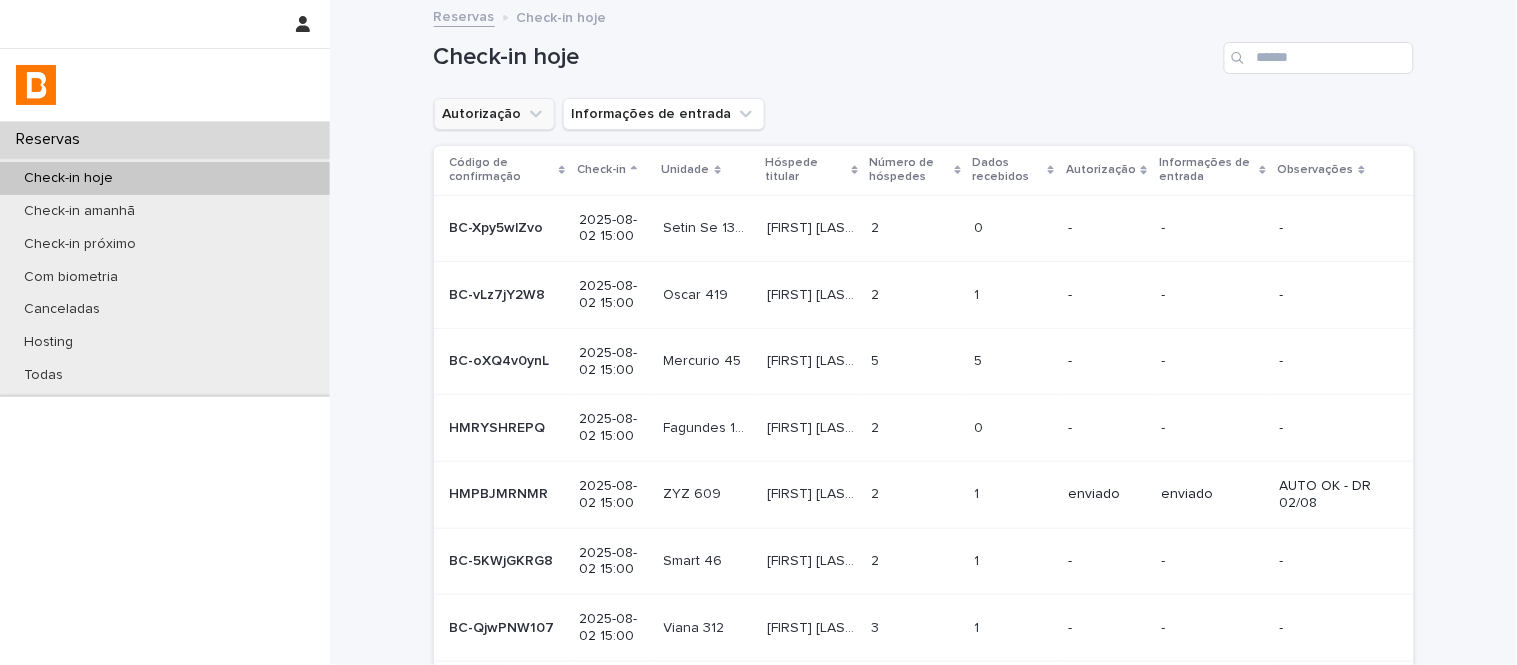 click on "Autorização" at bounding box center [494, 114] 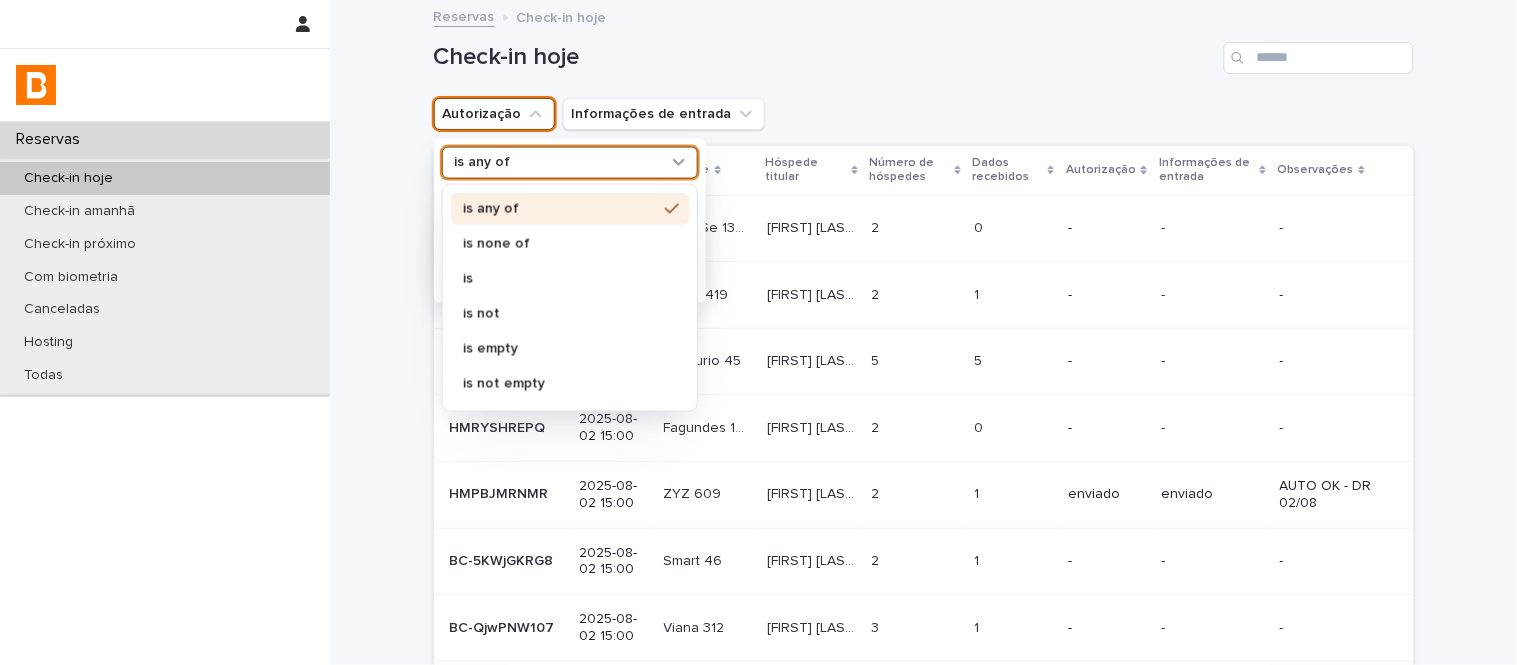 click on "is any of" at bounding box center [557, 162] 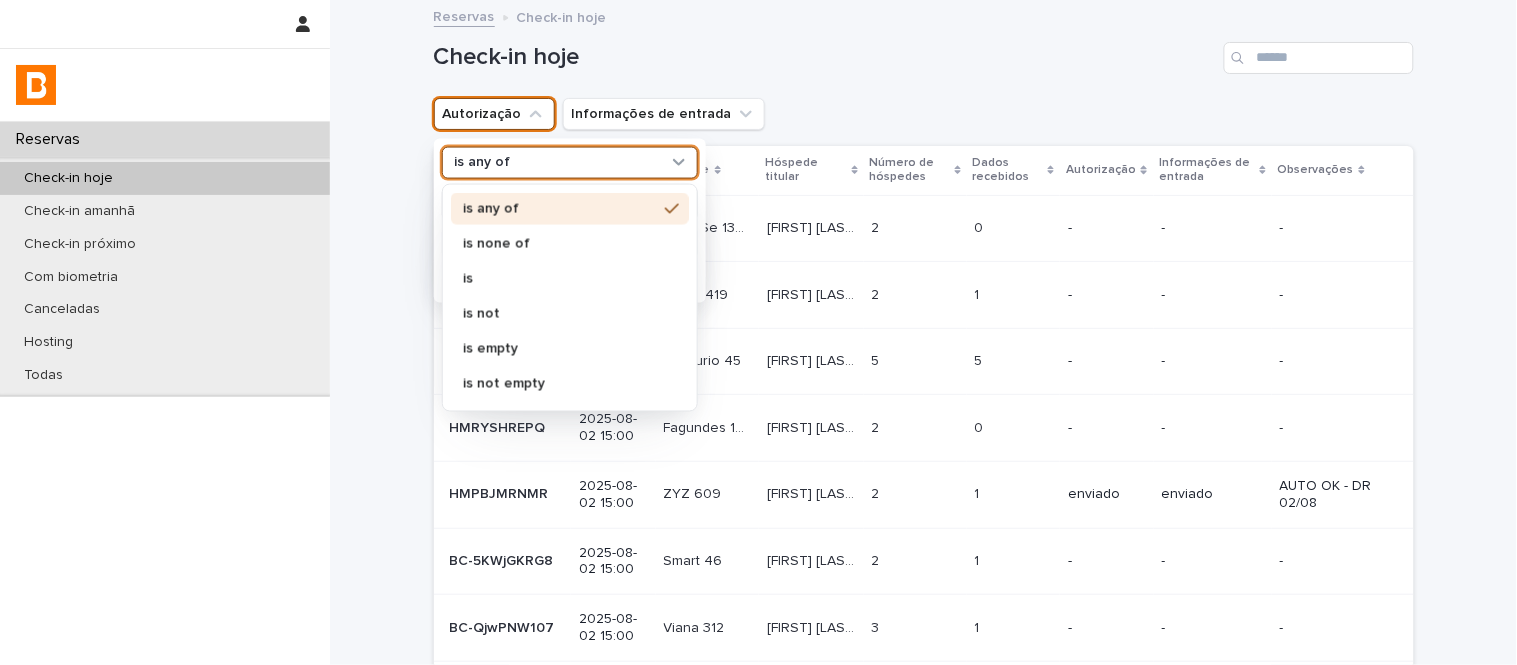 drag, startPoint x: 556, startPoint y: 245, endPoint x: 560, endPoint y: 257, distance: 12.649111 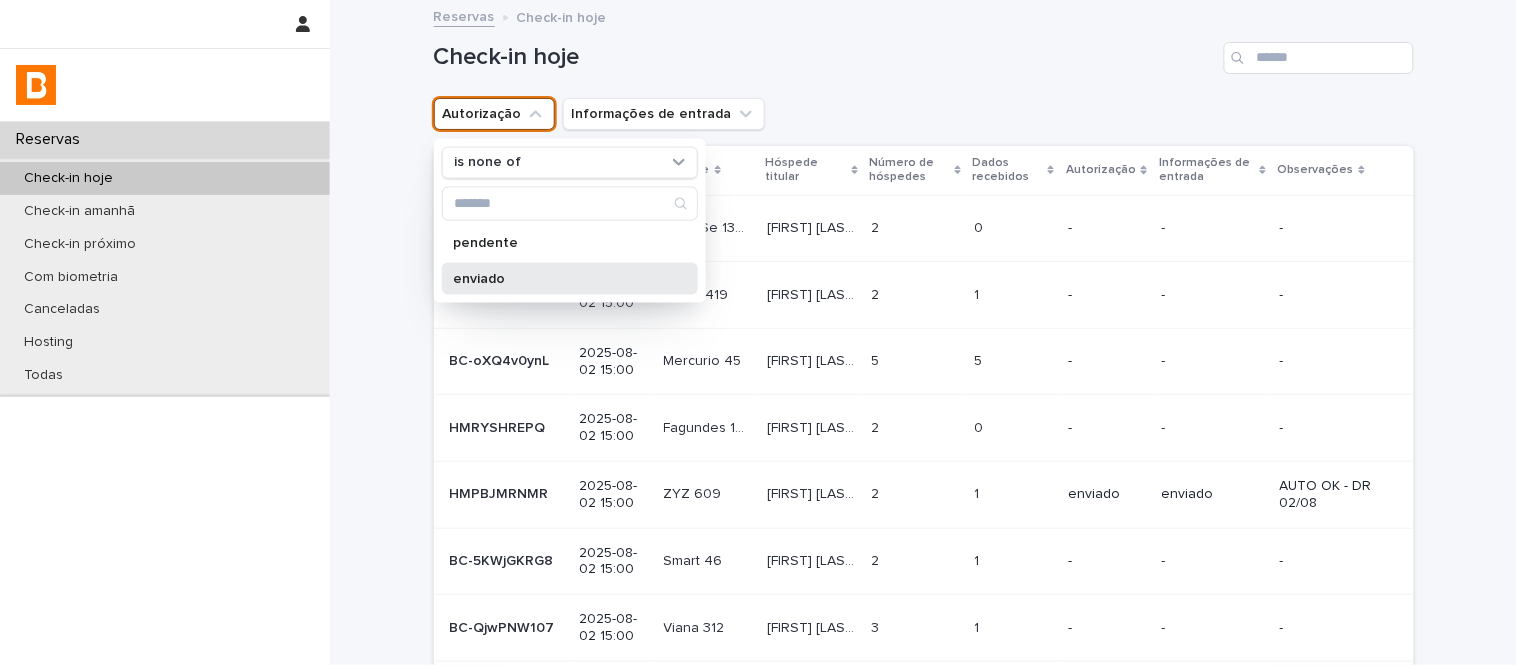 click on "enviado" at bounding box center [570, 278] 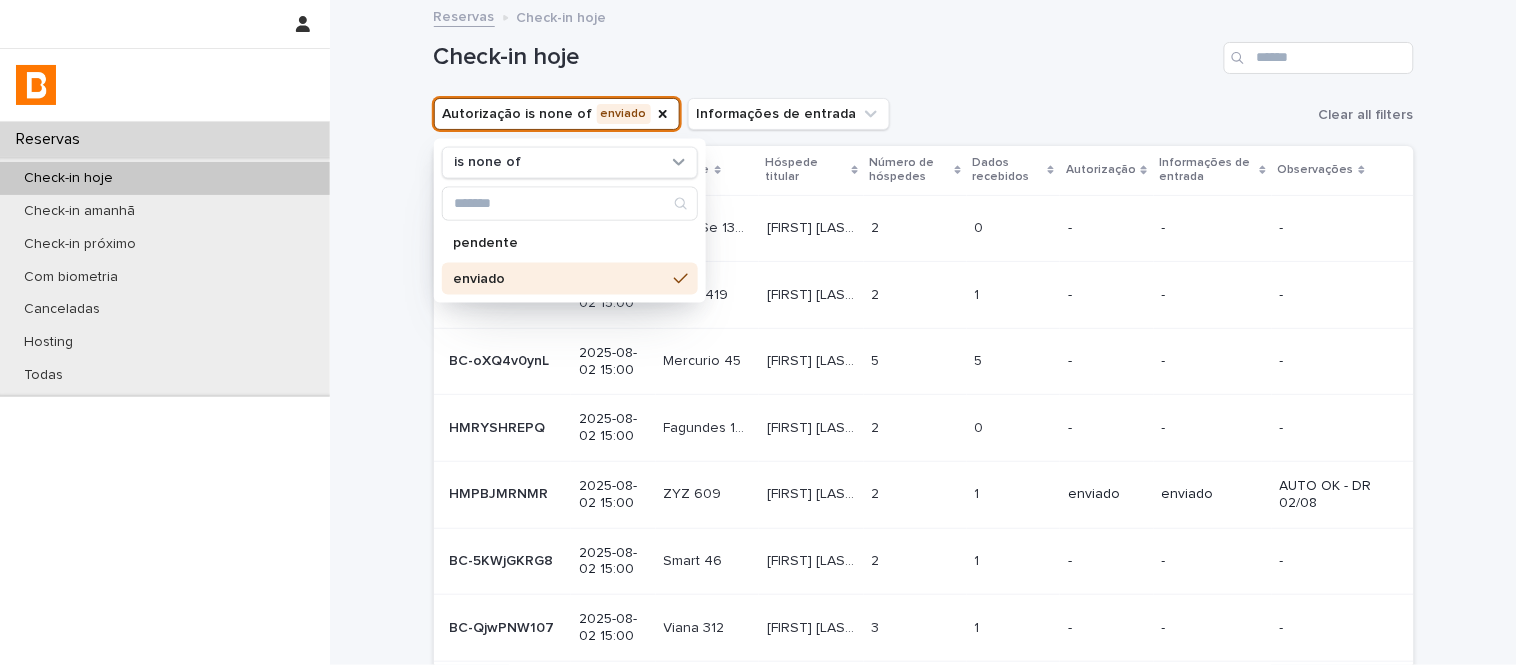 click on "Autorização is none of enviado is none of pendente enviado Informações de entrada Clear all filters" at bounding box center [924, 114] 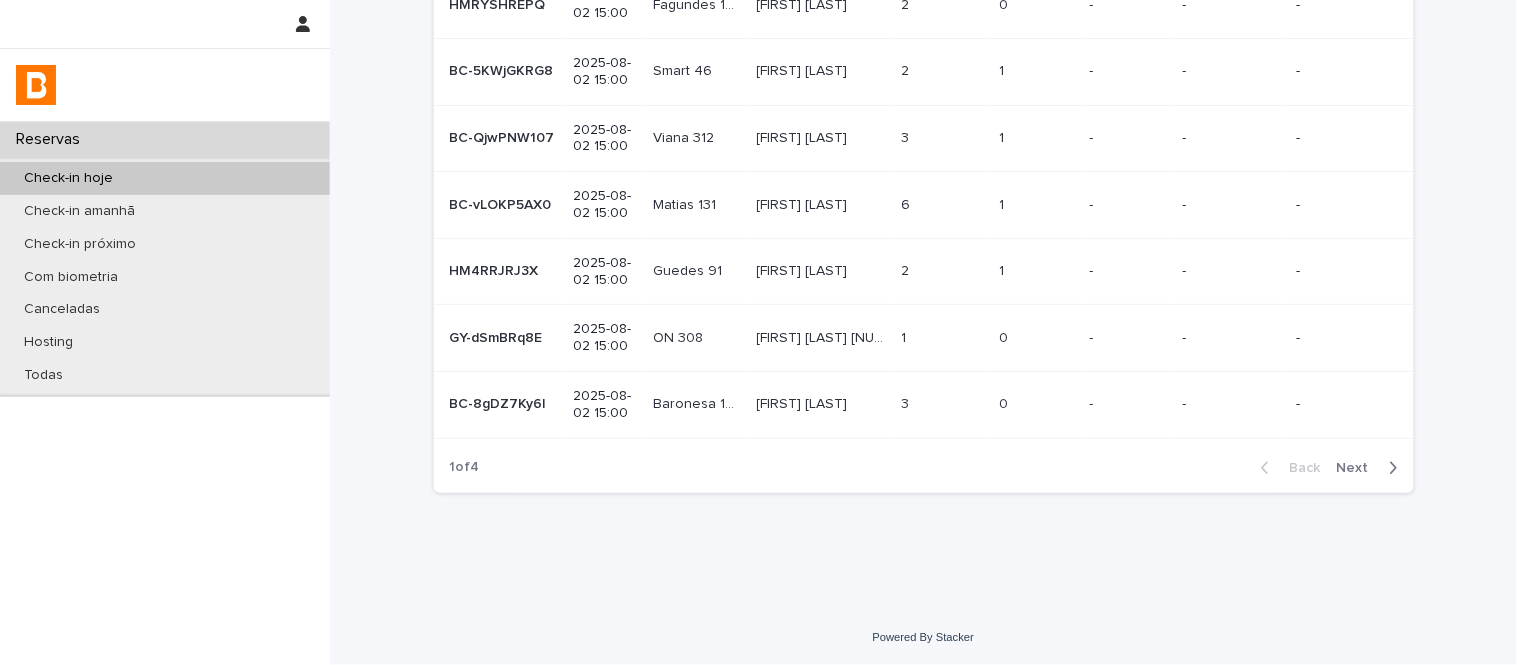 scroll, scrollTop: 0, scrollLeft: 0, axis: both 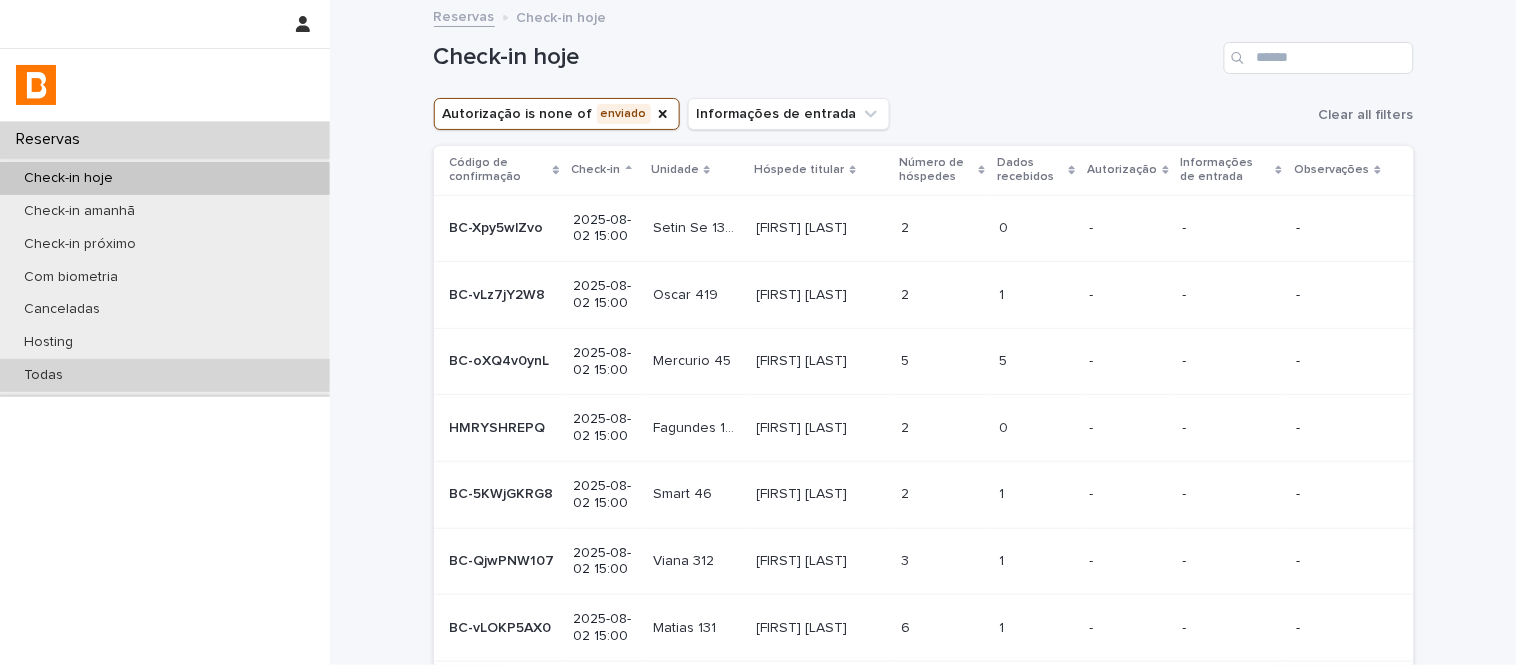 click on "Todas" at bounding box center (165, 375) 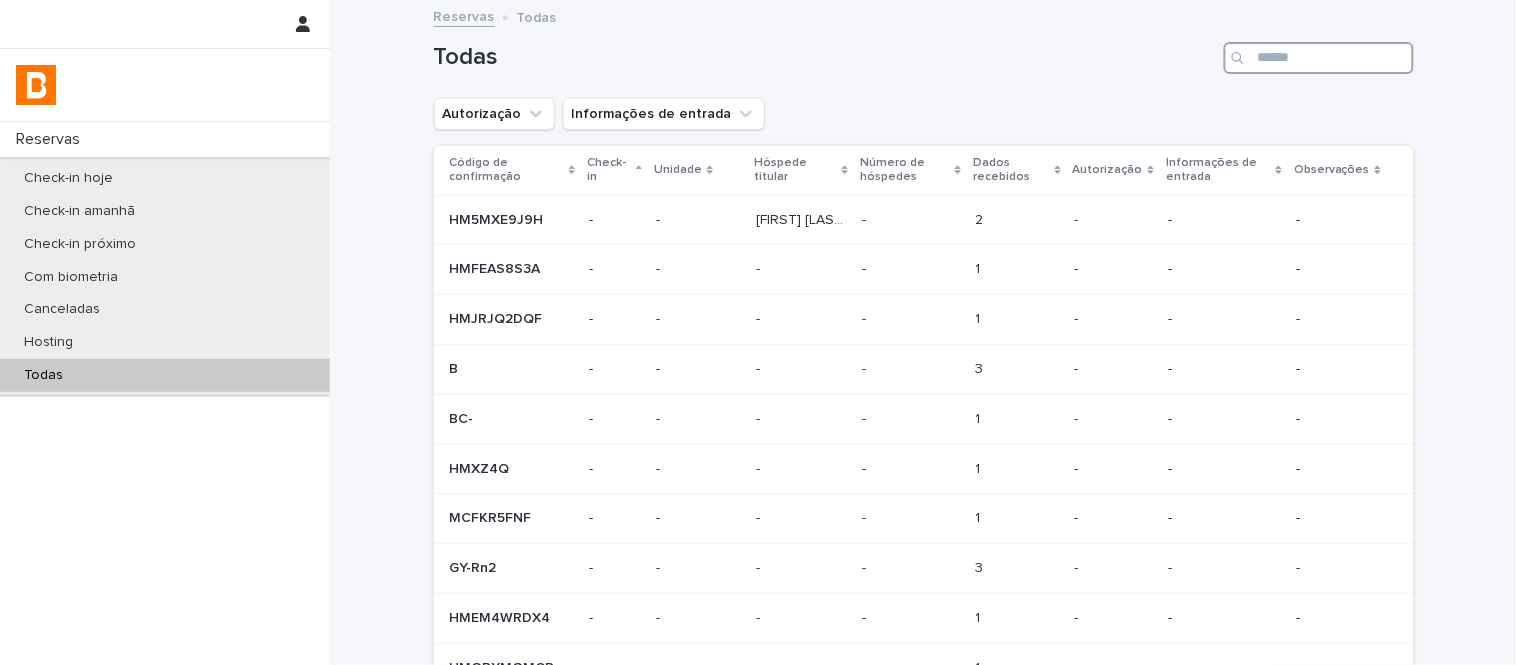 click at bounding box center [1319, 58] 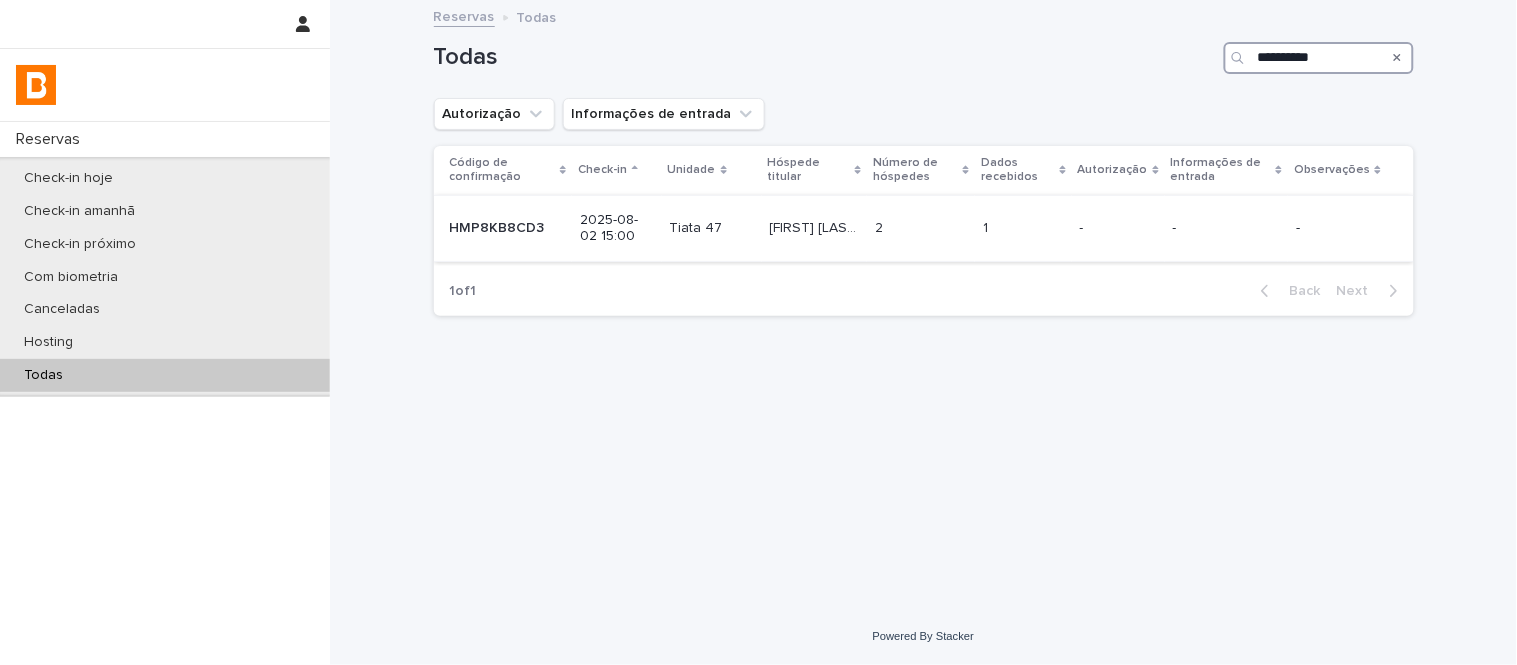 type on "**********" 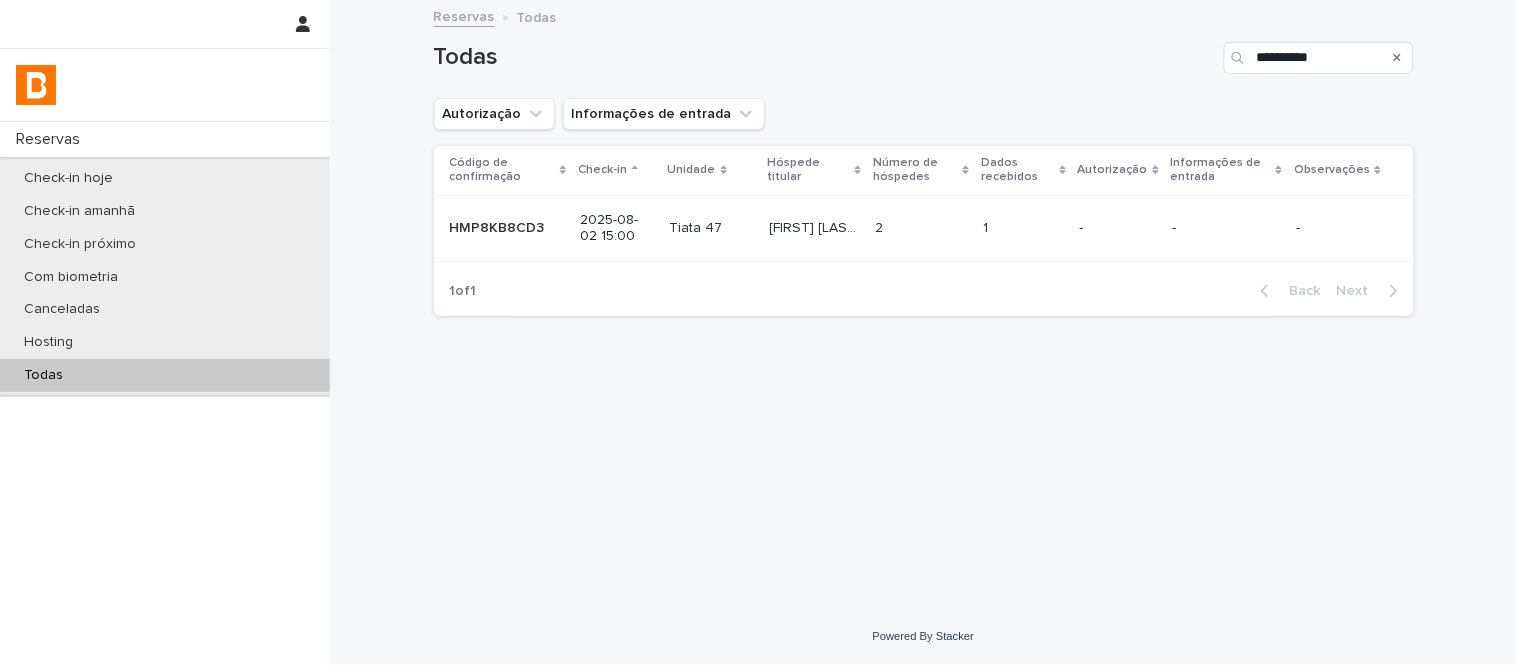 click on "2 2" at bounding box center [921, 228] 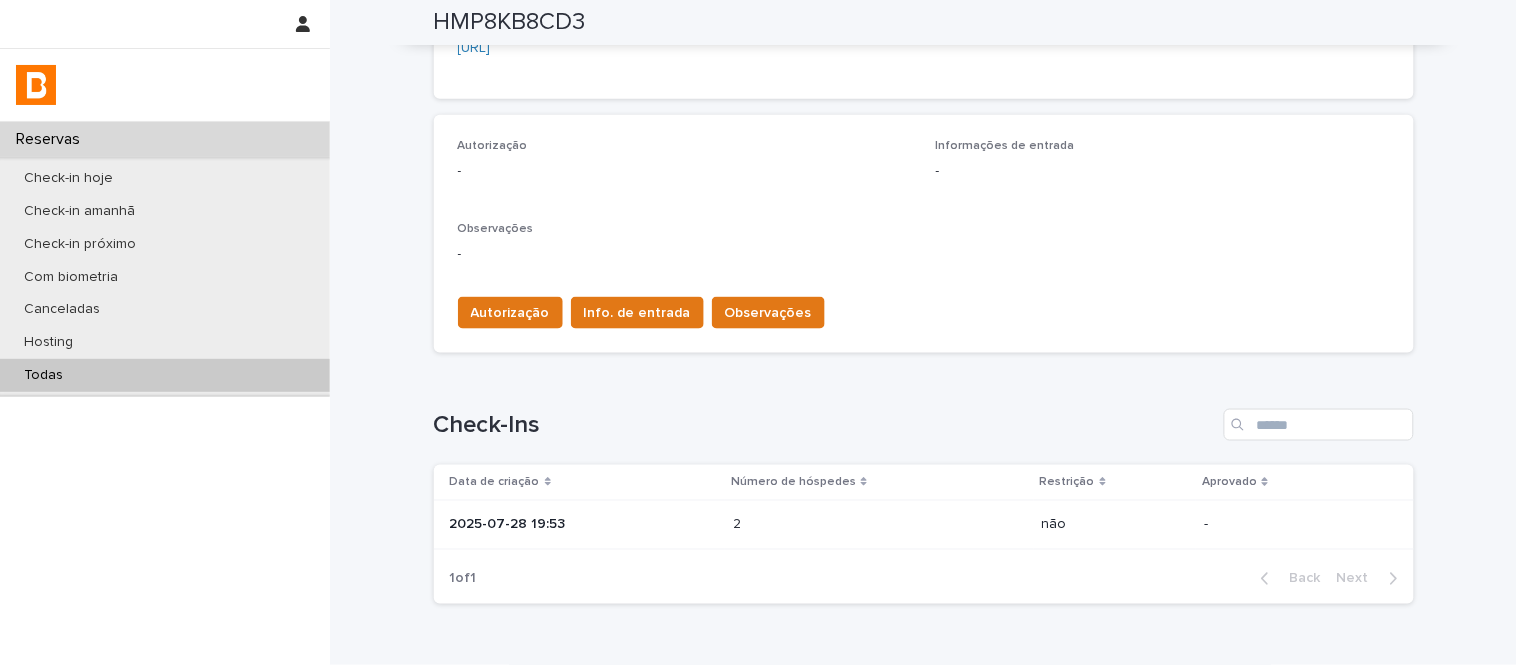 scroll, scrollTop: 542, scrollLeft: 0, axis: vertical 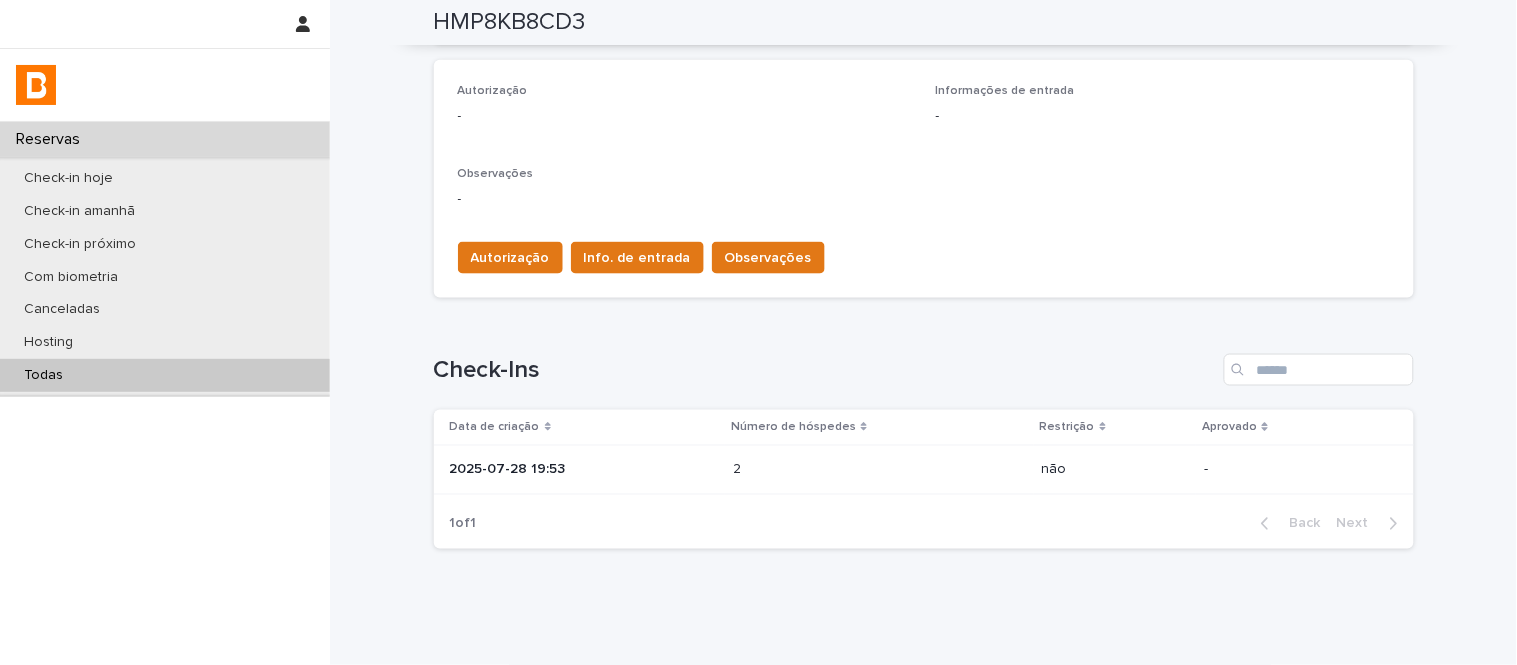 click on "Data de criação Número de hóspedes Restrição Aprovado [DATE] [TIME] [NUMBER] [NUMBER]   não -" at bounding box center [924, 454] 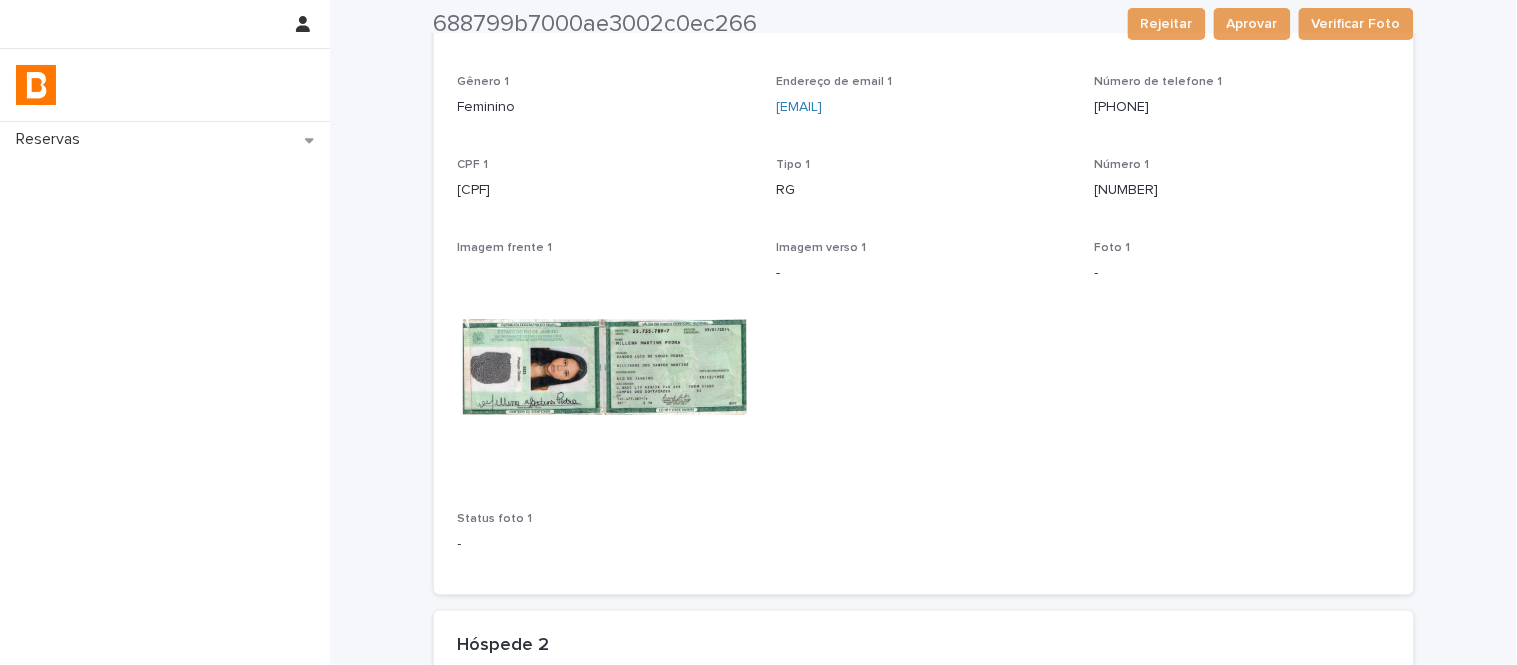 scroll, scrollTop: 444, scrollLeft: 0, axis: vertical 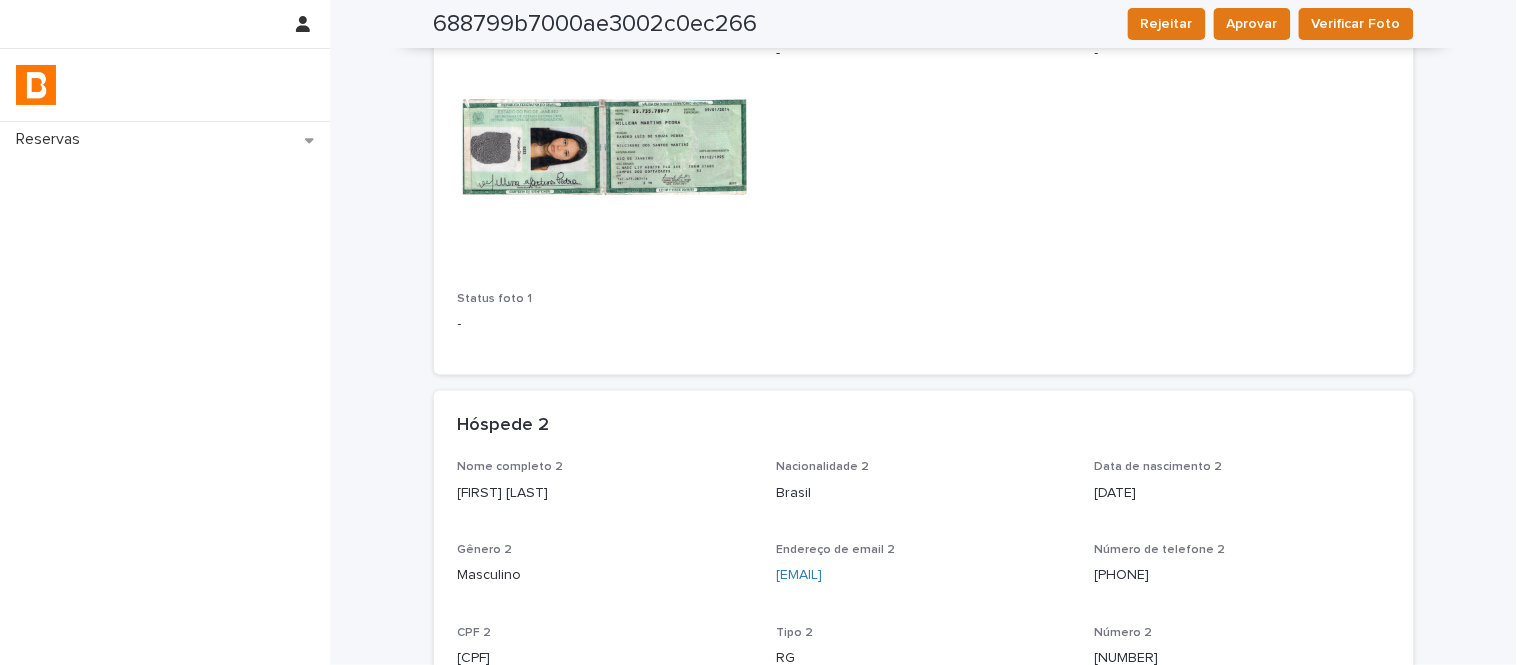 click on "Imagem frente 1" at bounding box center (605, 144) 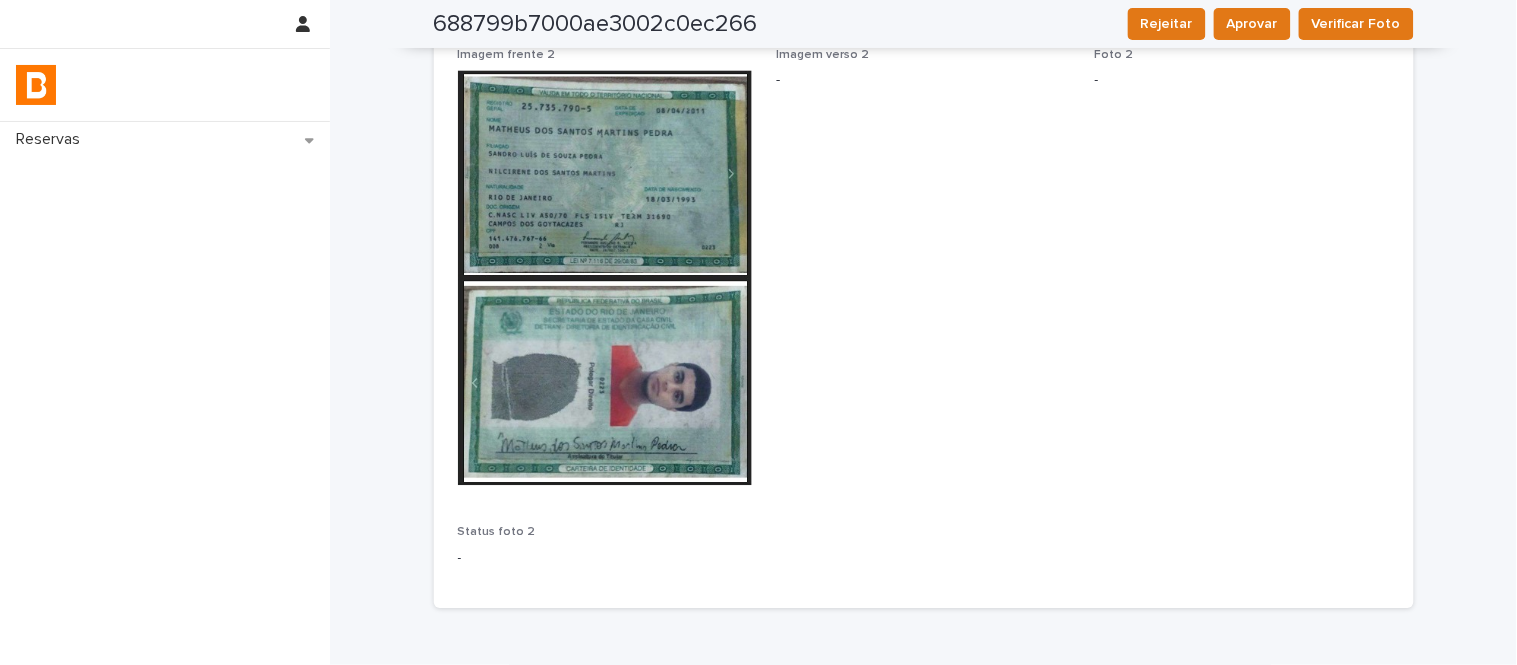 scroll, scrollTop: 998, scrollLeft: 0, axis: vertical 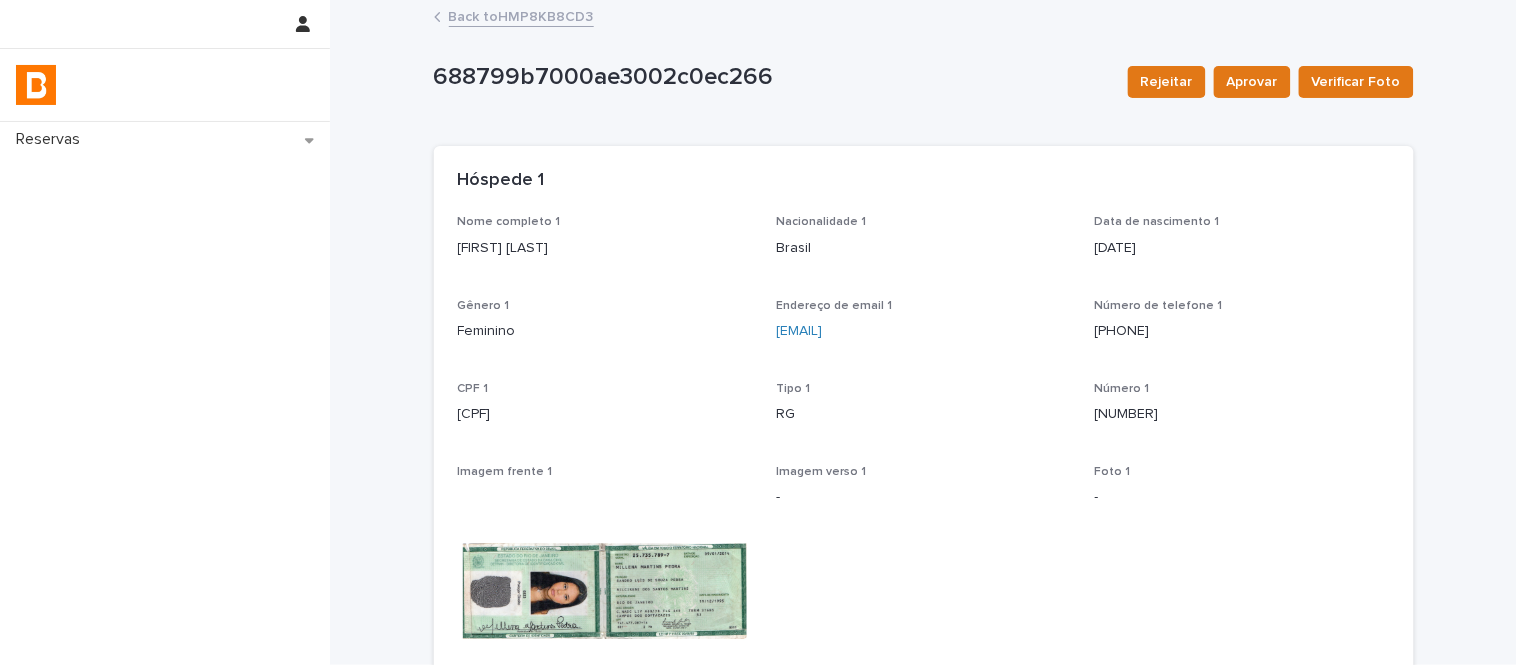 click on "Back to  HMP8KB8CD3" at bounding box center (521, 15) 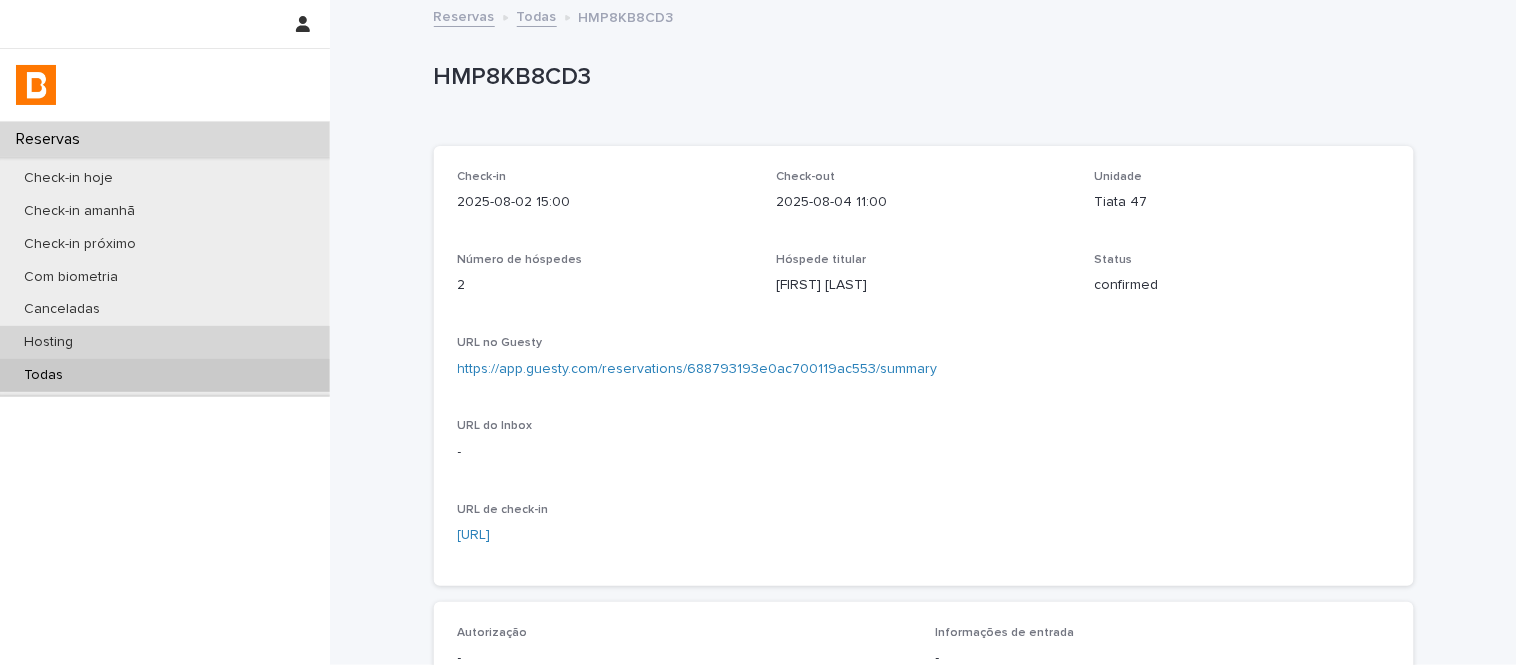 click on "Hosting" at bounding box center (165, 342) 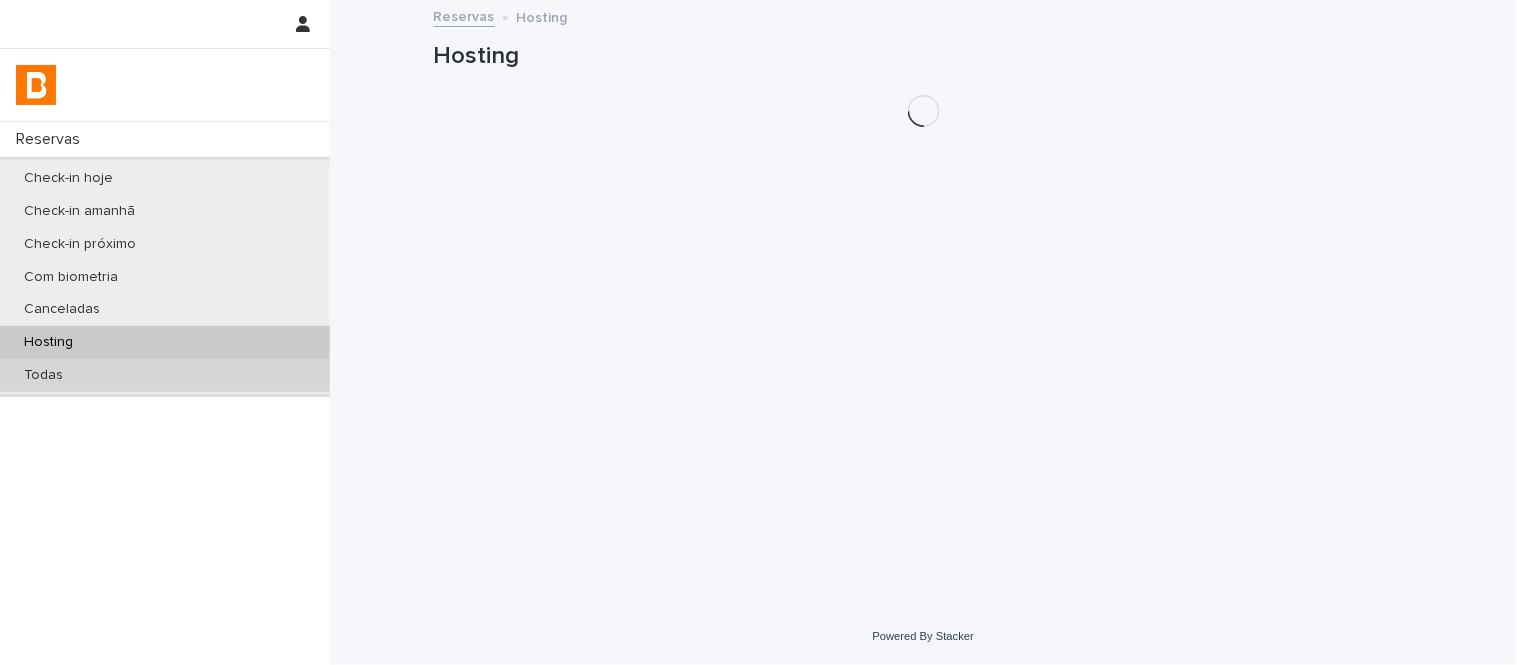 drag, startPoint x: 268, startPoint y: 355, endPoint x: 265, endPoint y: 366, distance: 11.401754 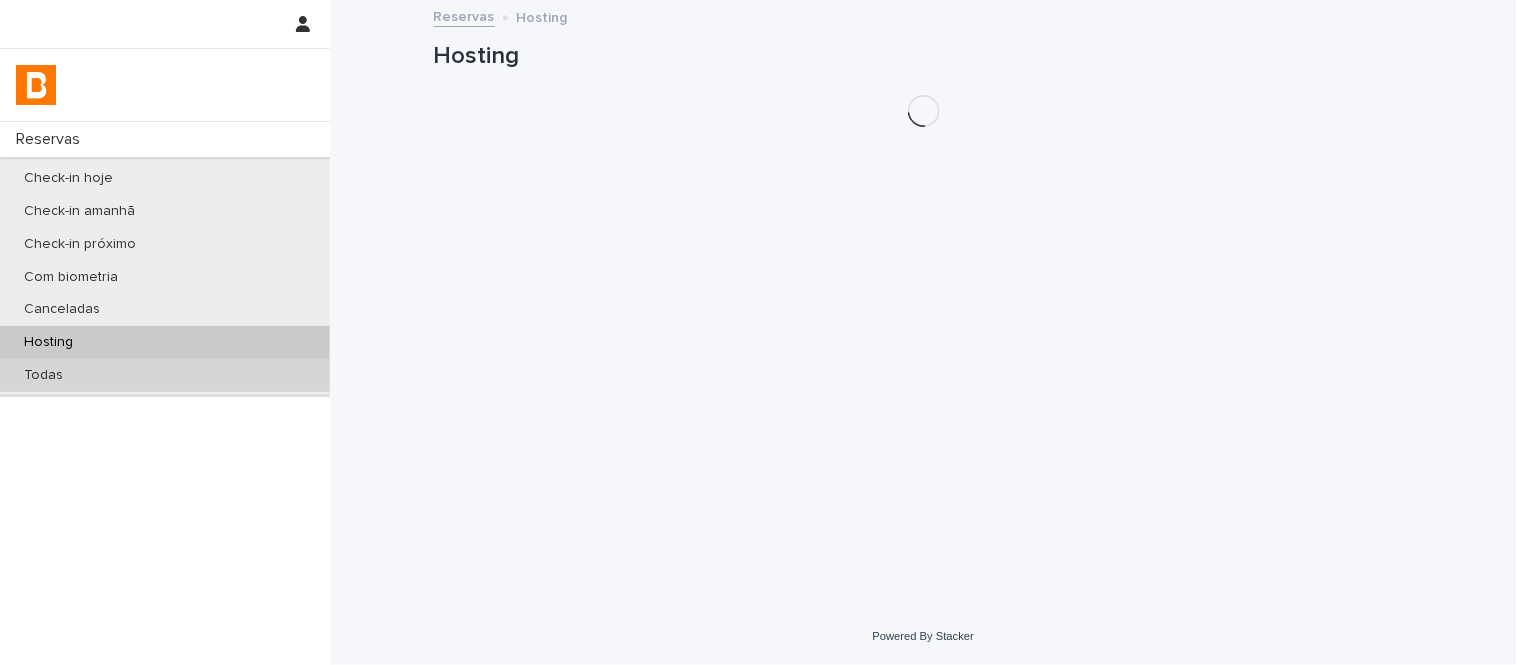 click on "Todas" at bounding box center [165, 375] 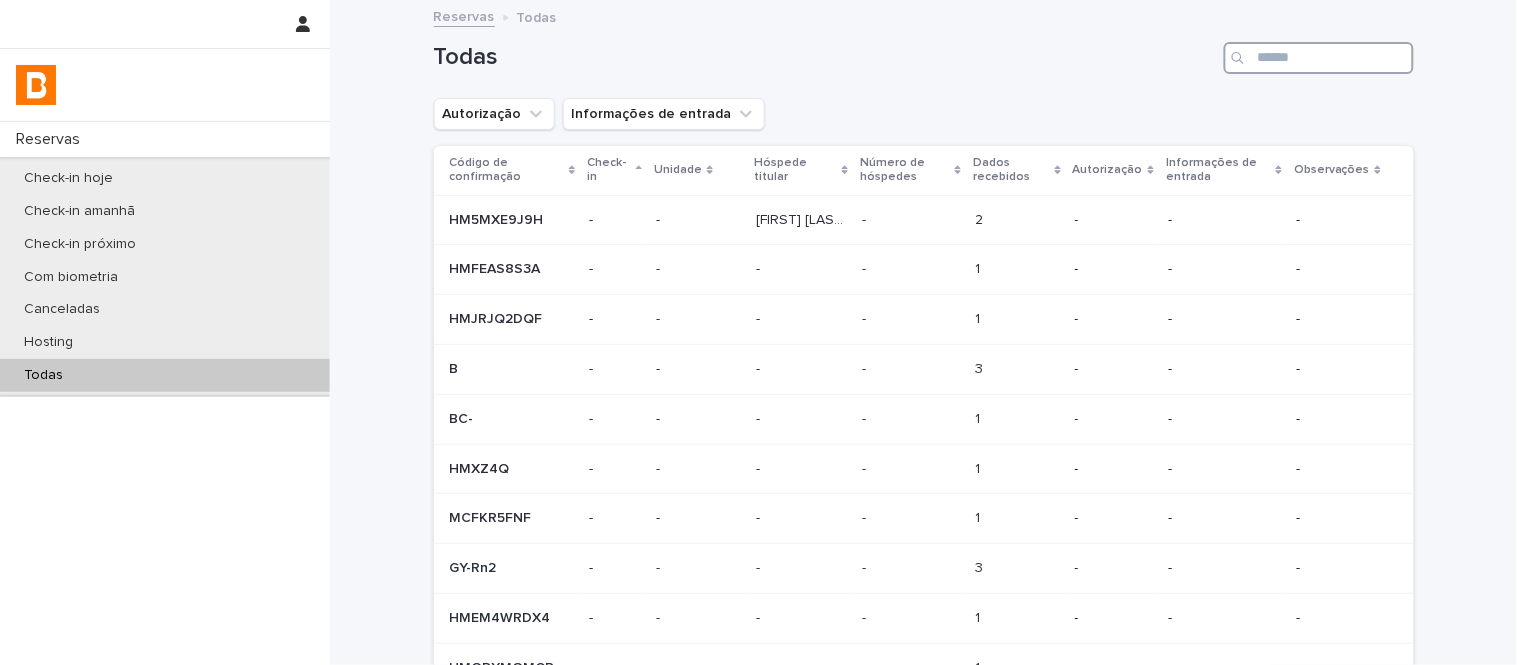 click at bounding box center [1319, 58] 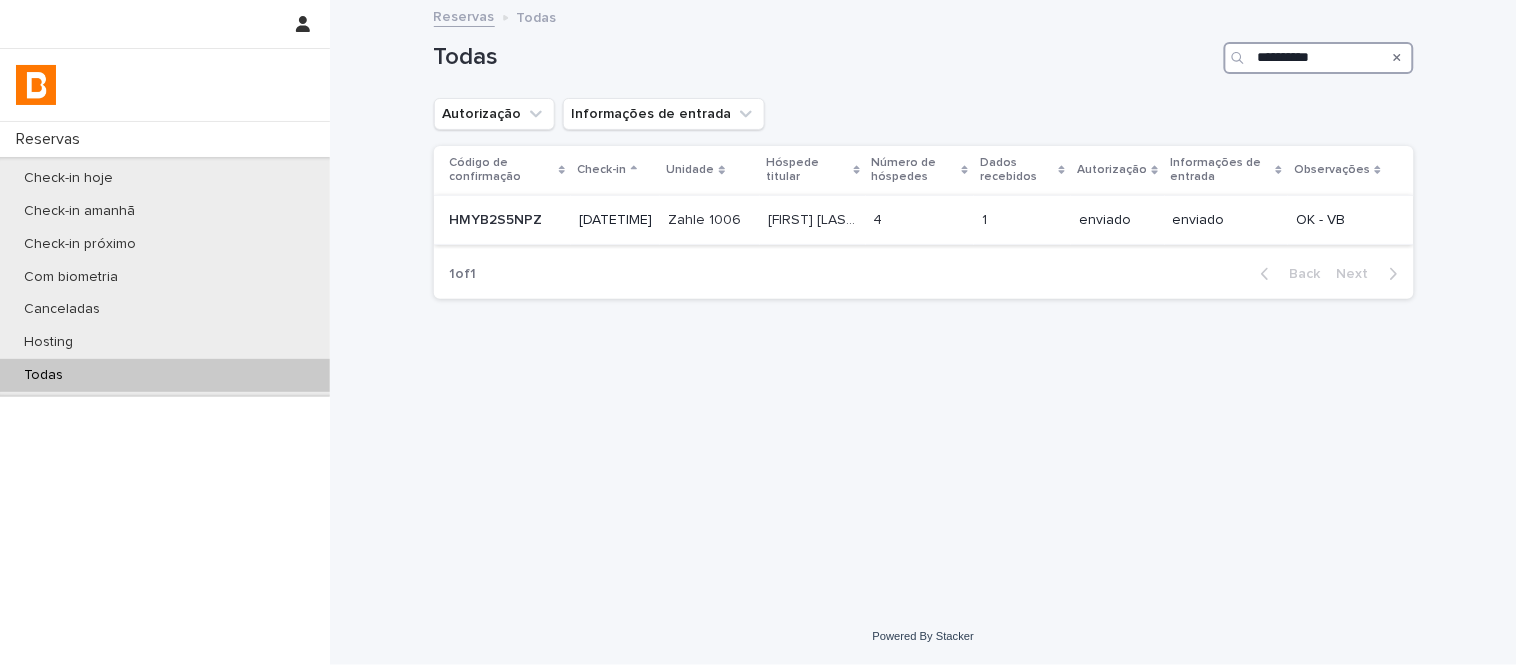 type on "**********" 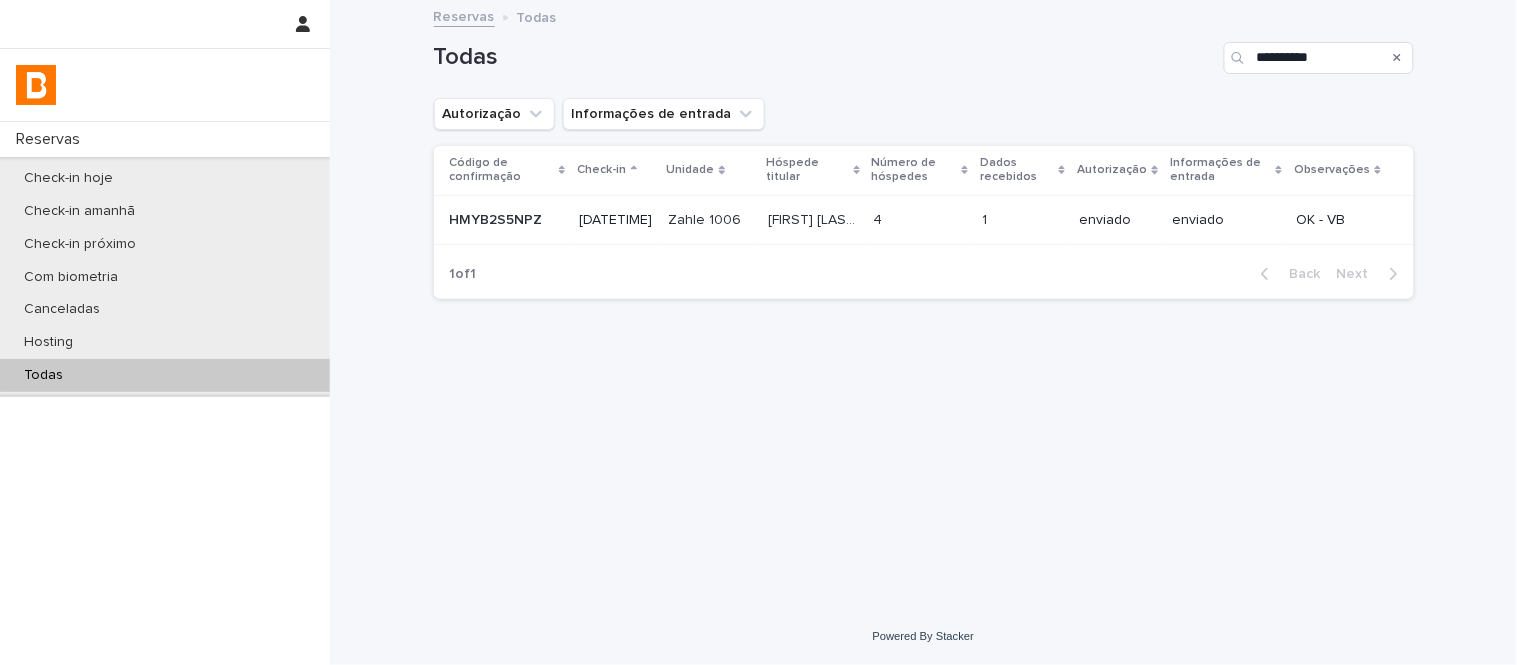 click on "4 4" at bounding box center [920, 220] 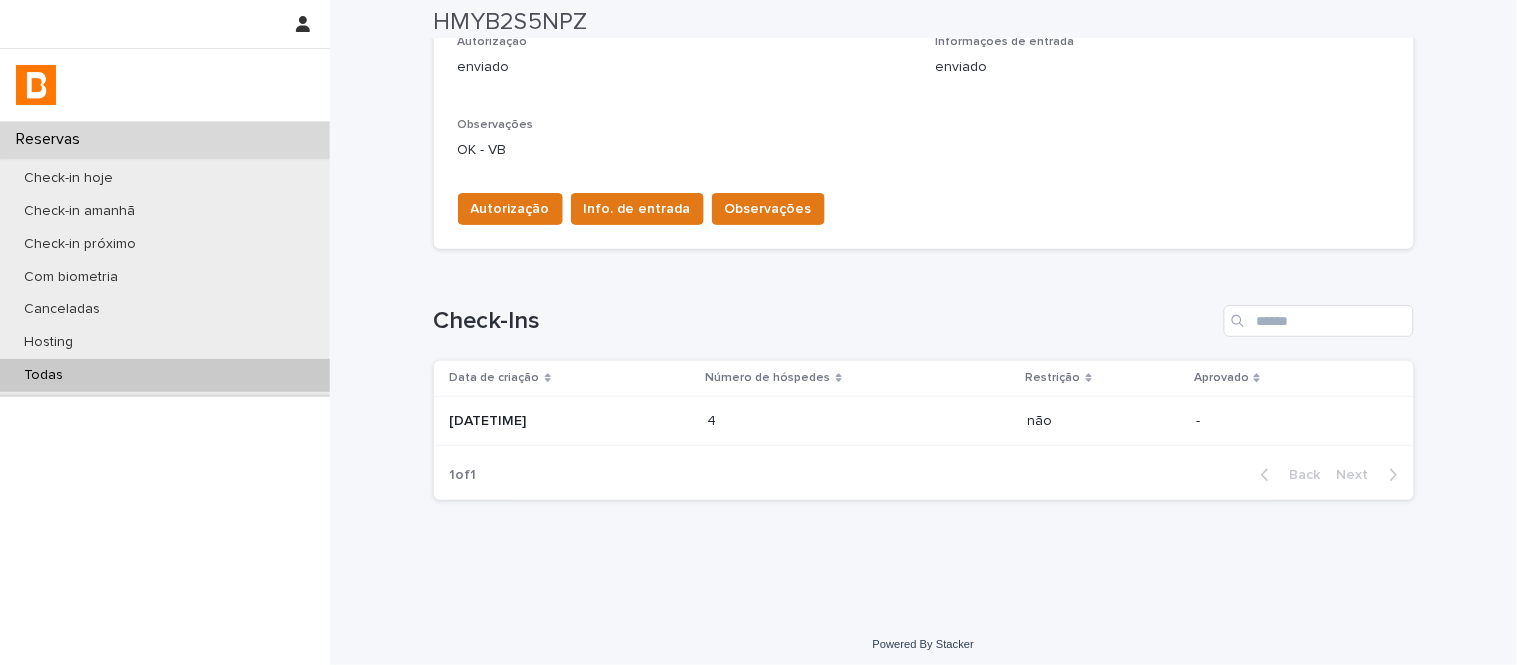 scroll, scrollTop: 598, scrollLeft: 0, axis: vertical 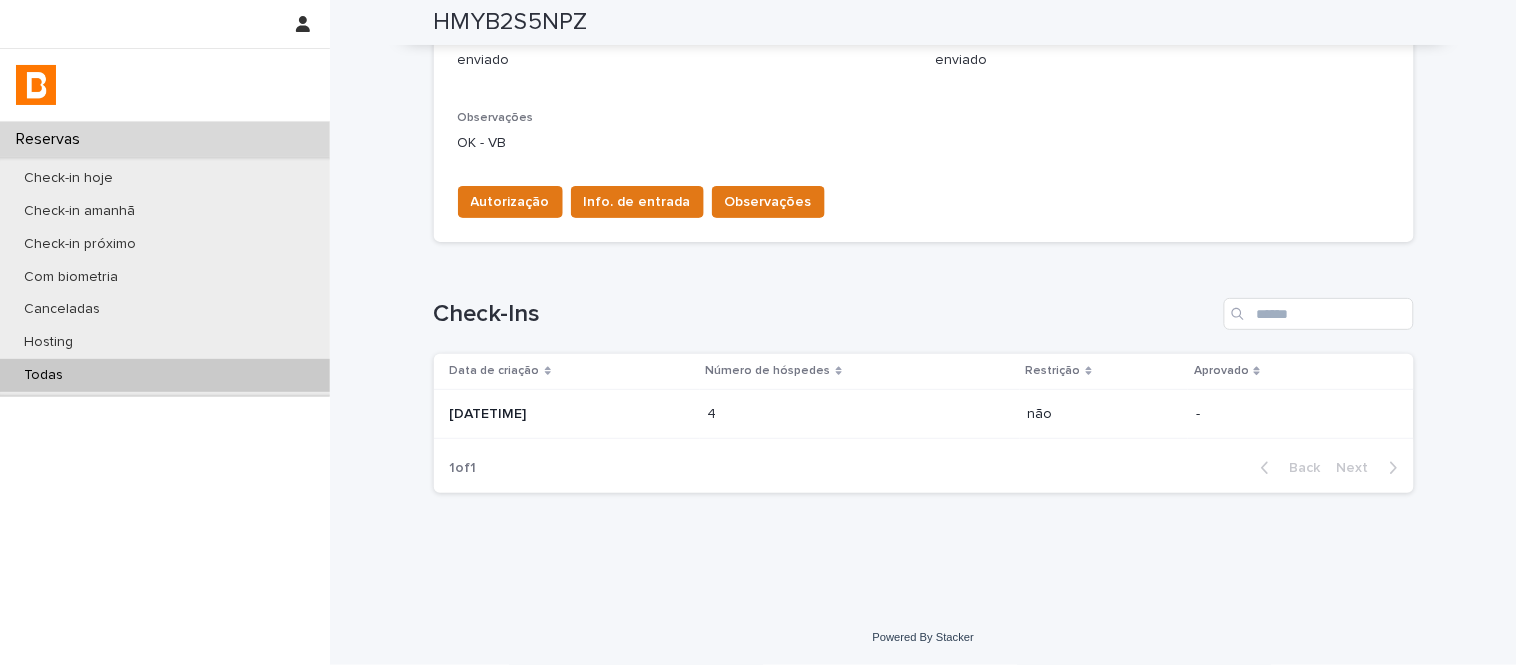 click on "4 4" at bounding box center (860, 414) 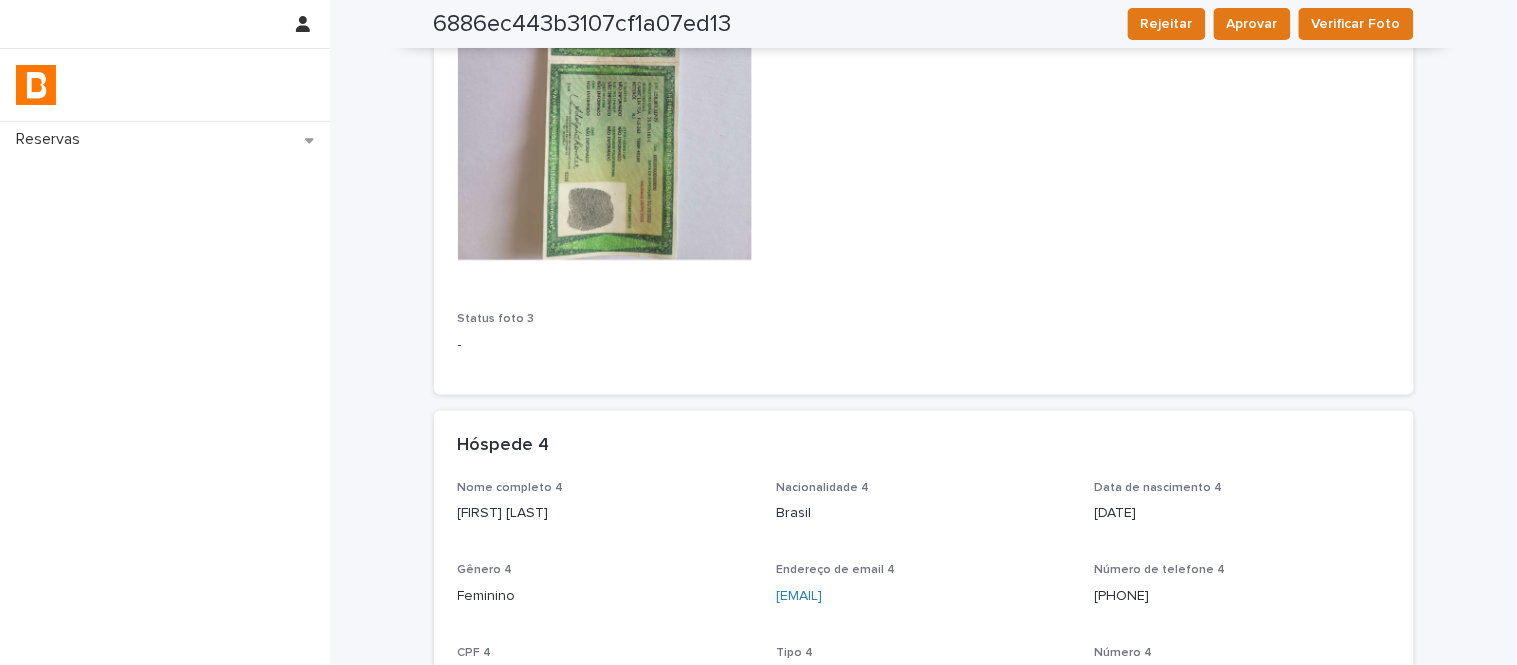 scroll, scrollTop: 2888, scrollLeft: 0, axis: vertical 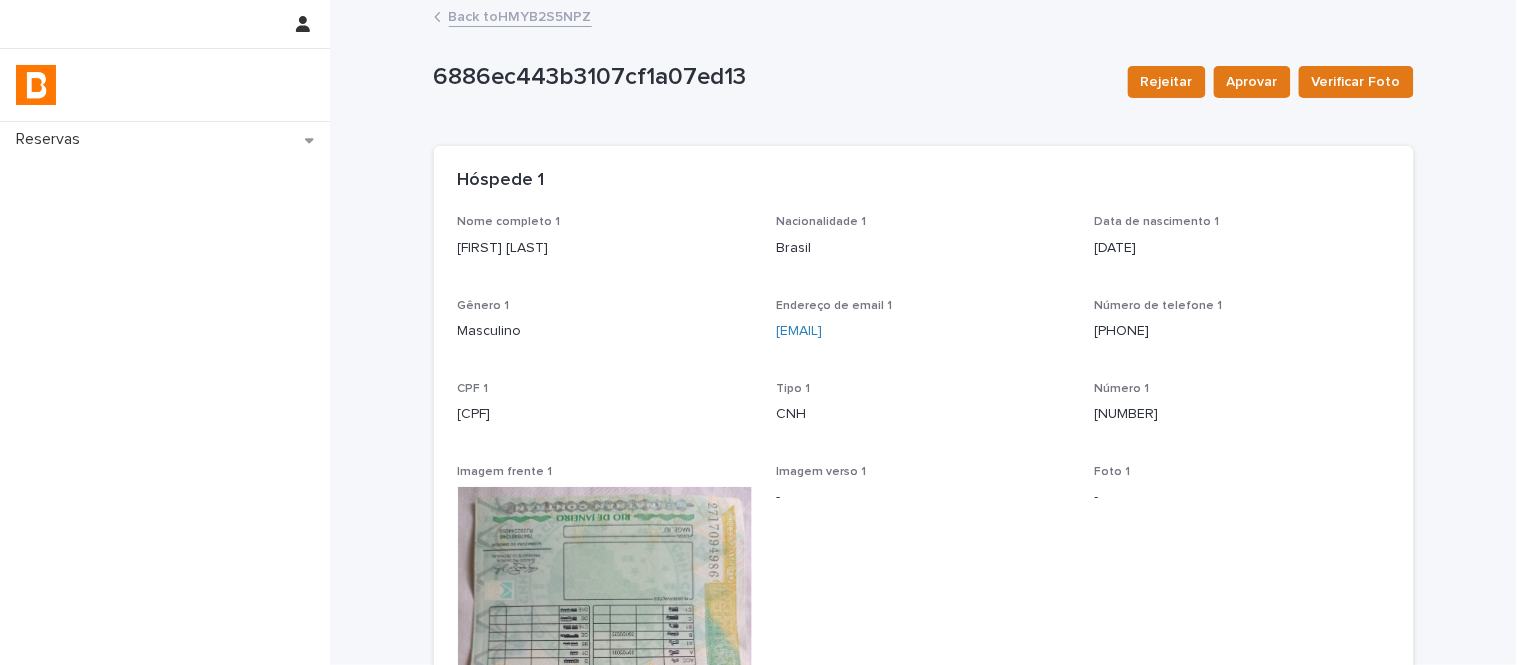 click on "Back to  HMYB2S5NPZ" at bounding box center [520, 15] 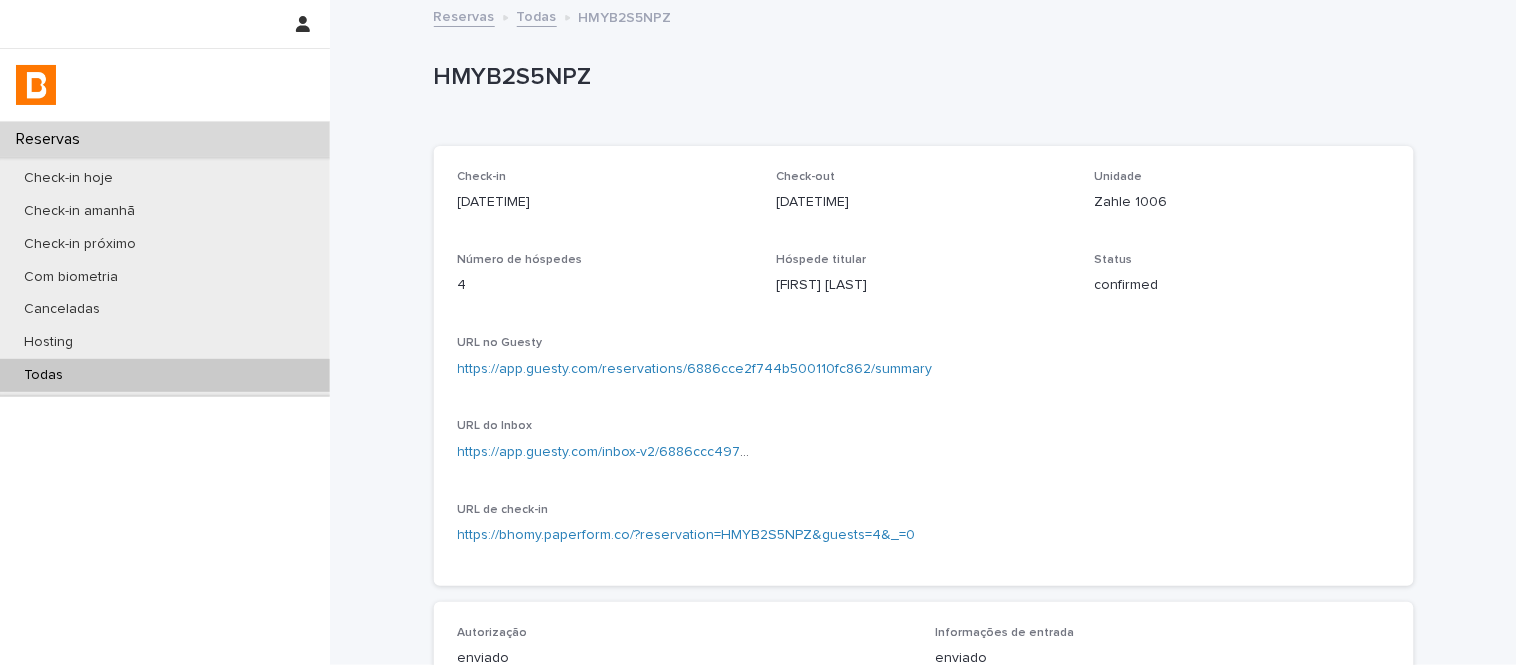click on "Todas" at bounding box center (537, 15) 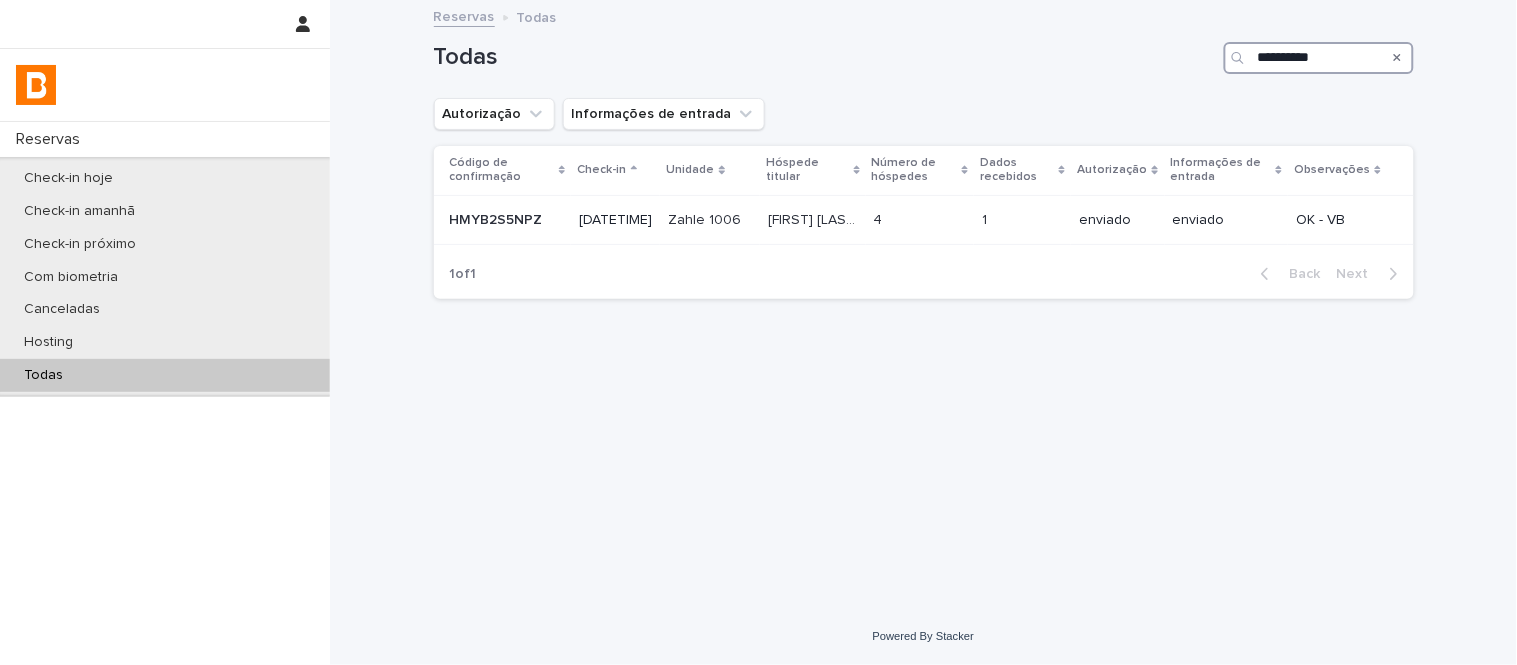 drag, startPoint x: 1366, startPoint y: 51, endPoint x: 1021, endPoint y: 68, distance: 345.41858 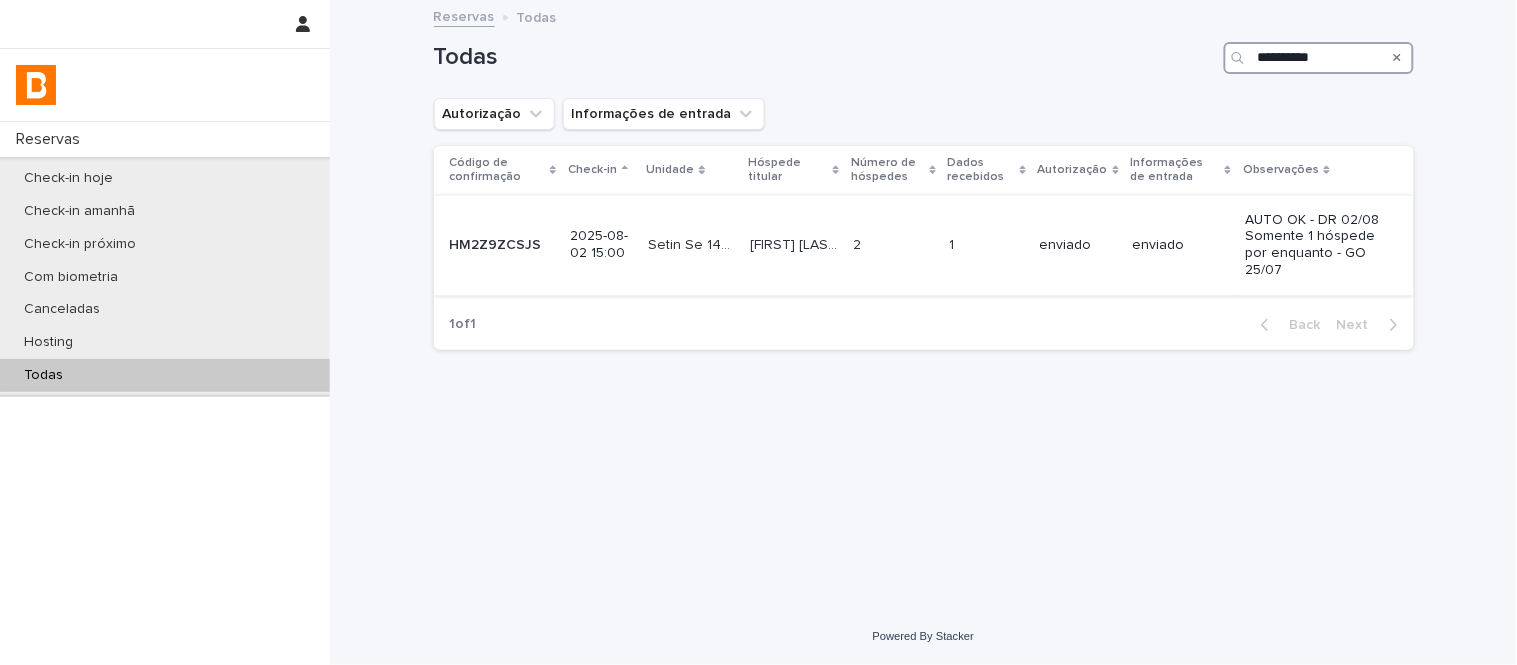type on "**********" 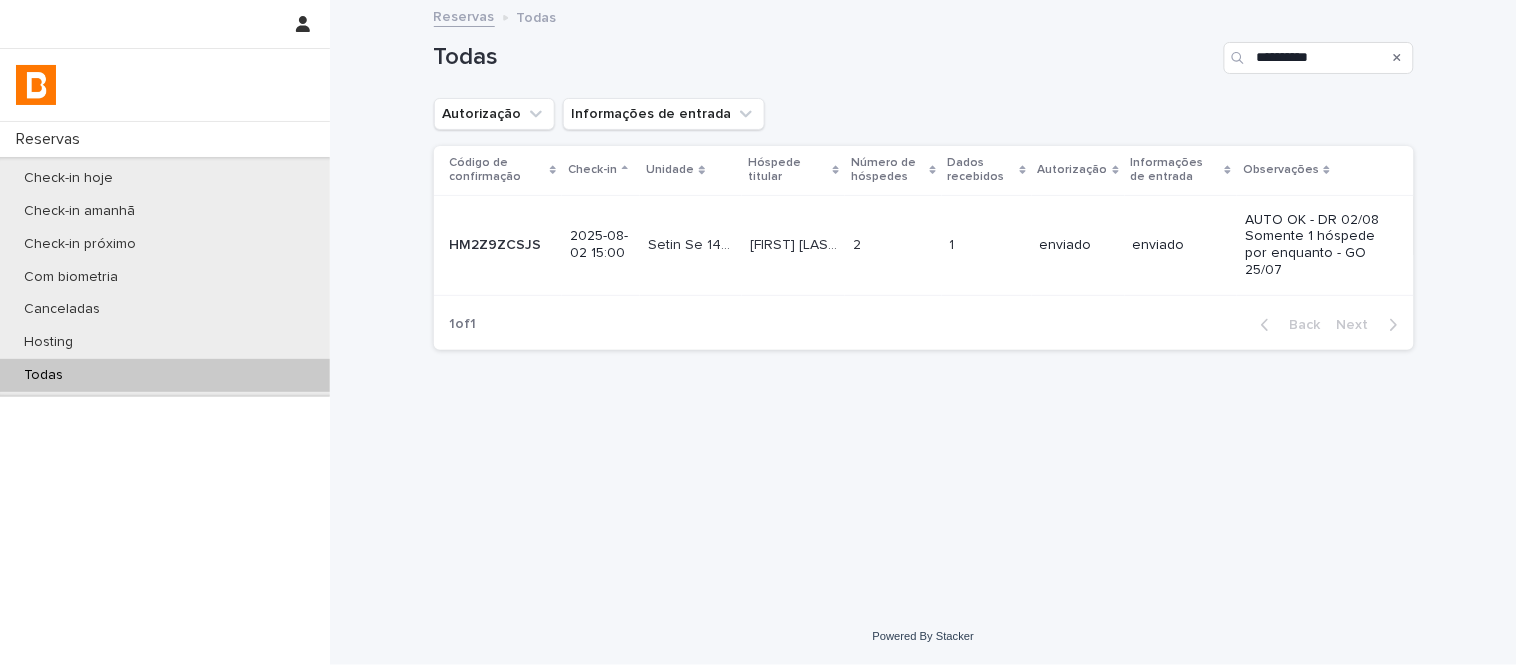 click at bounding box center [987, 245] 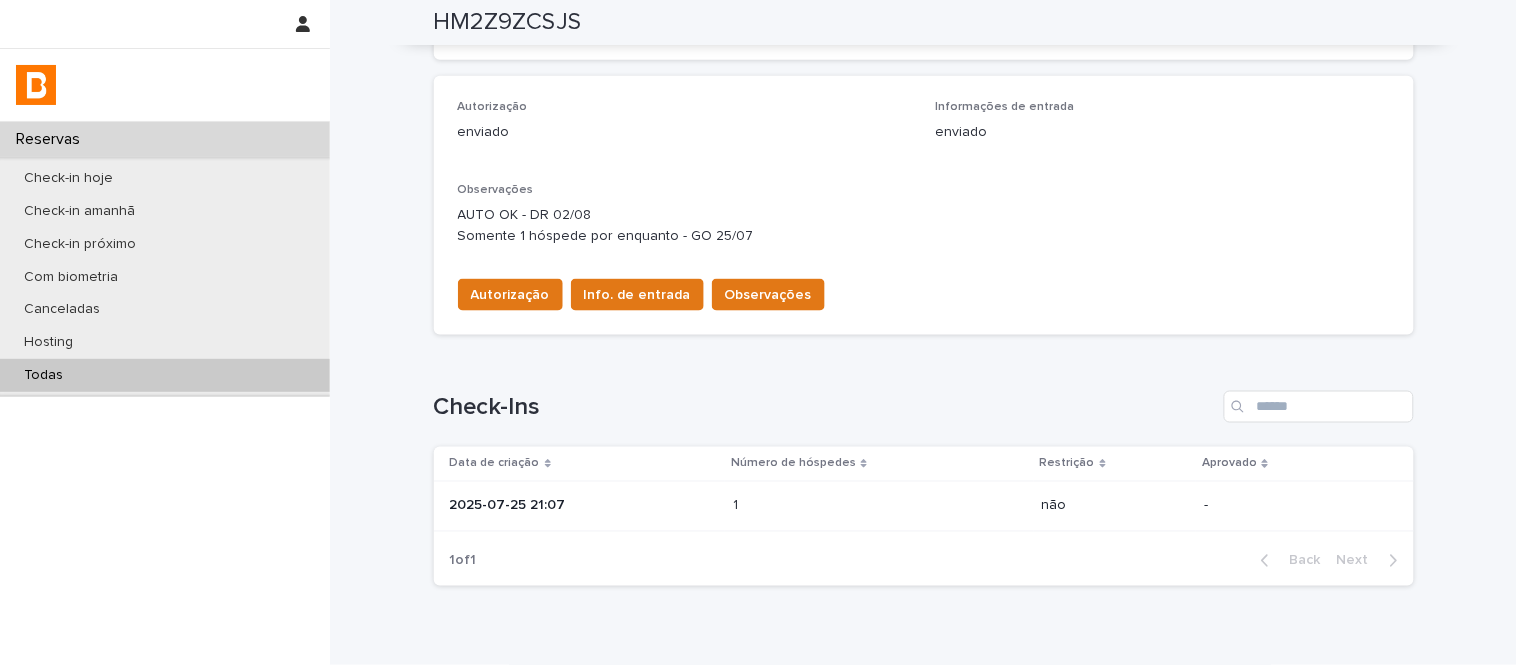 scroll, scrollTop: 564, scrollLeft: 0, axis: vertical 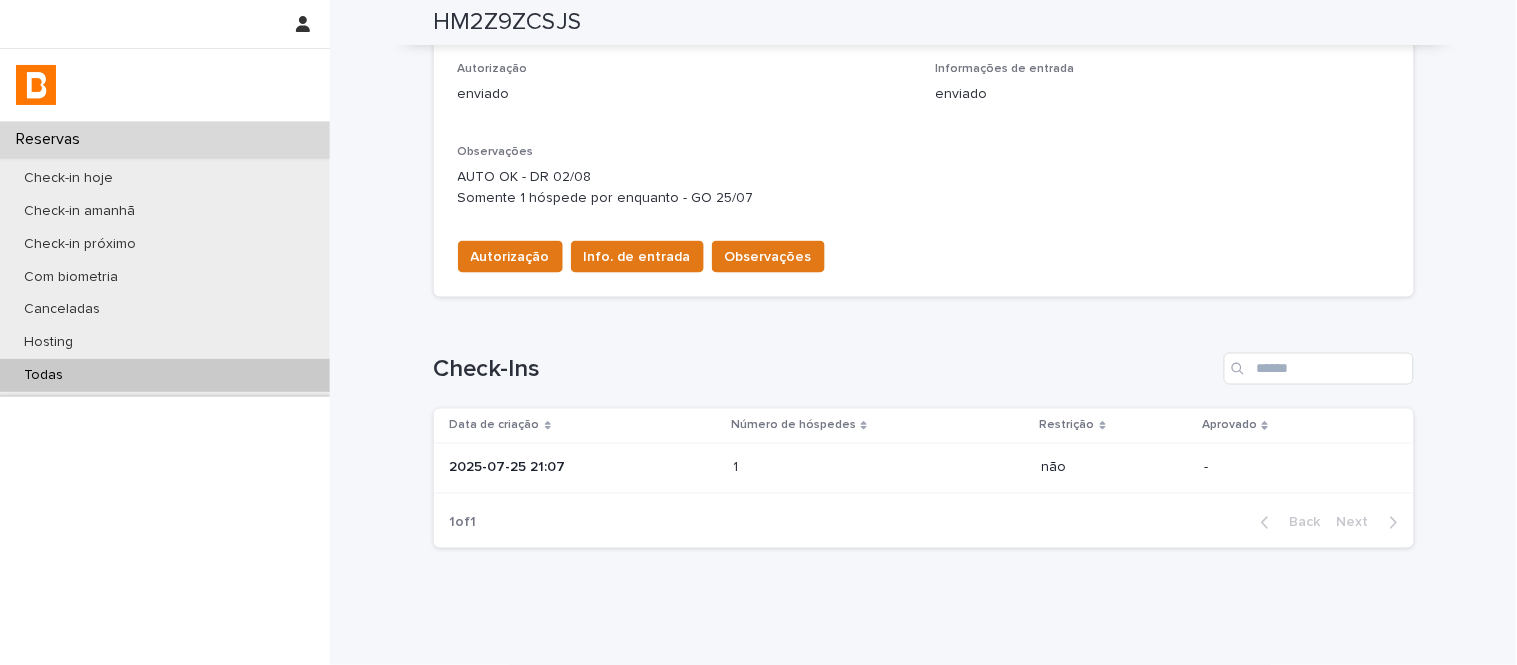 click on "1 1" at bounding box center [879, 468] 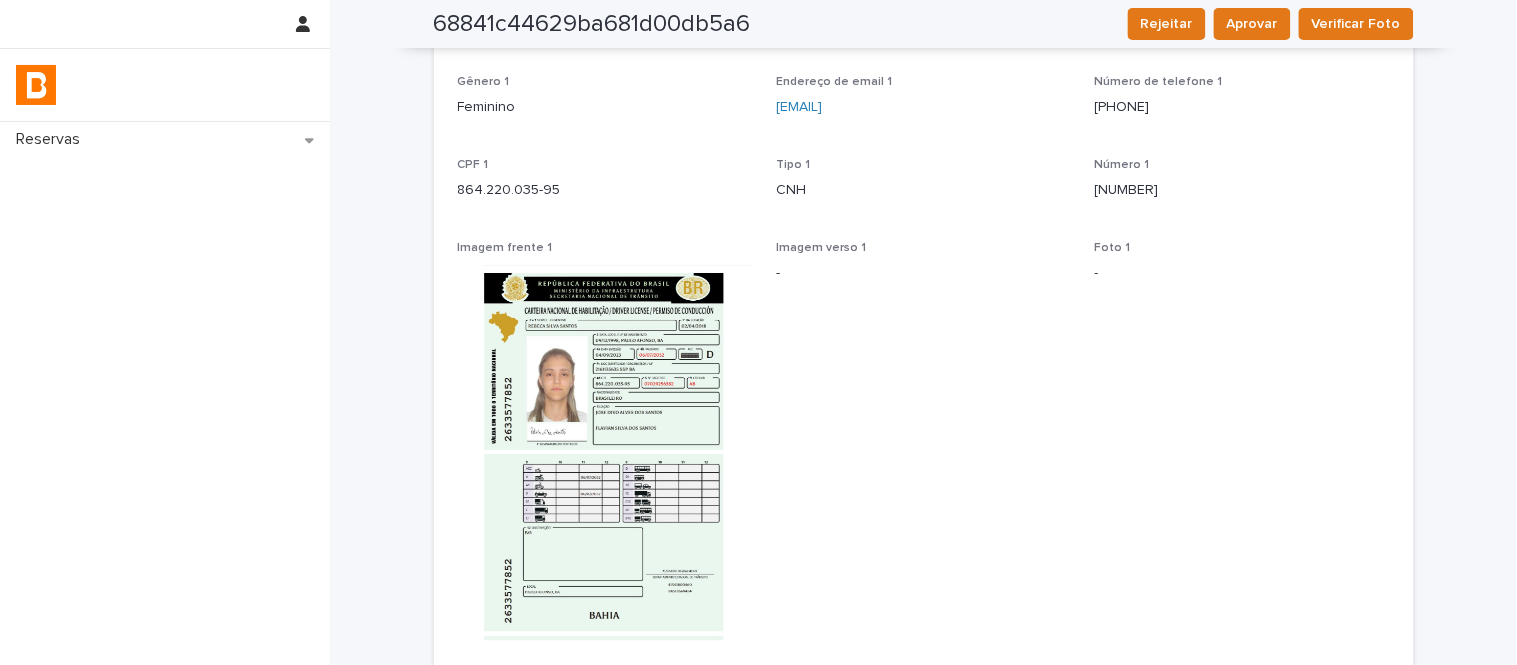 scroll, scrollTop: 0, scrollLeft: 0, axis: both 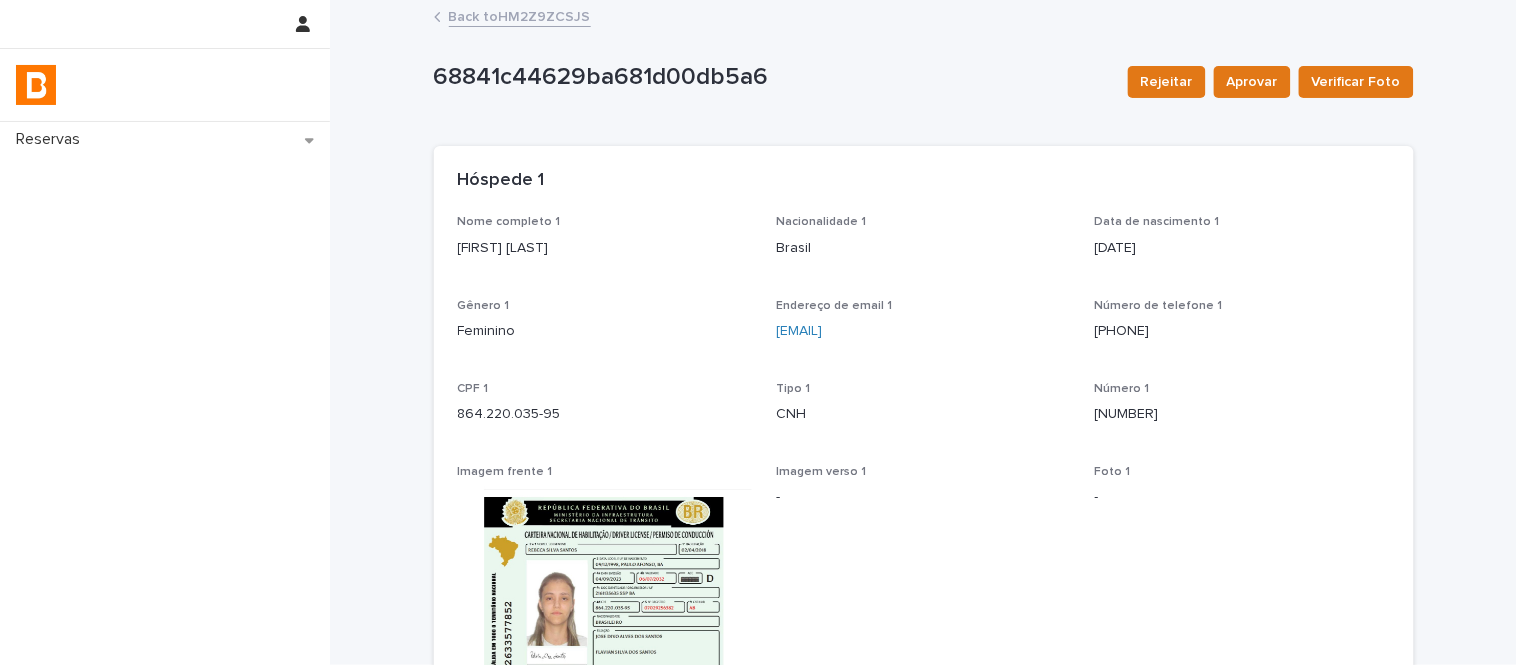 click on "Back to  HM2Z9ZCSJS" at bounding box center (520, 15) 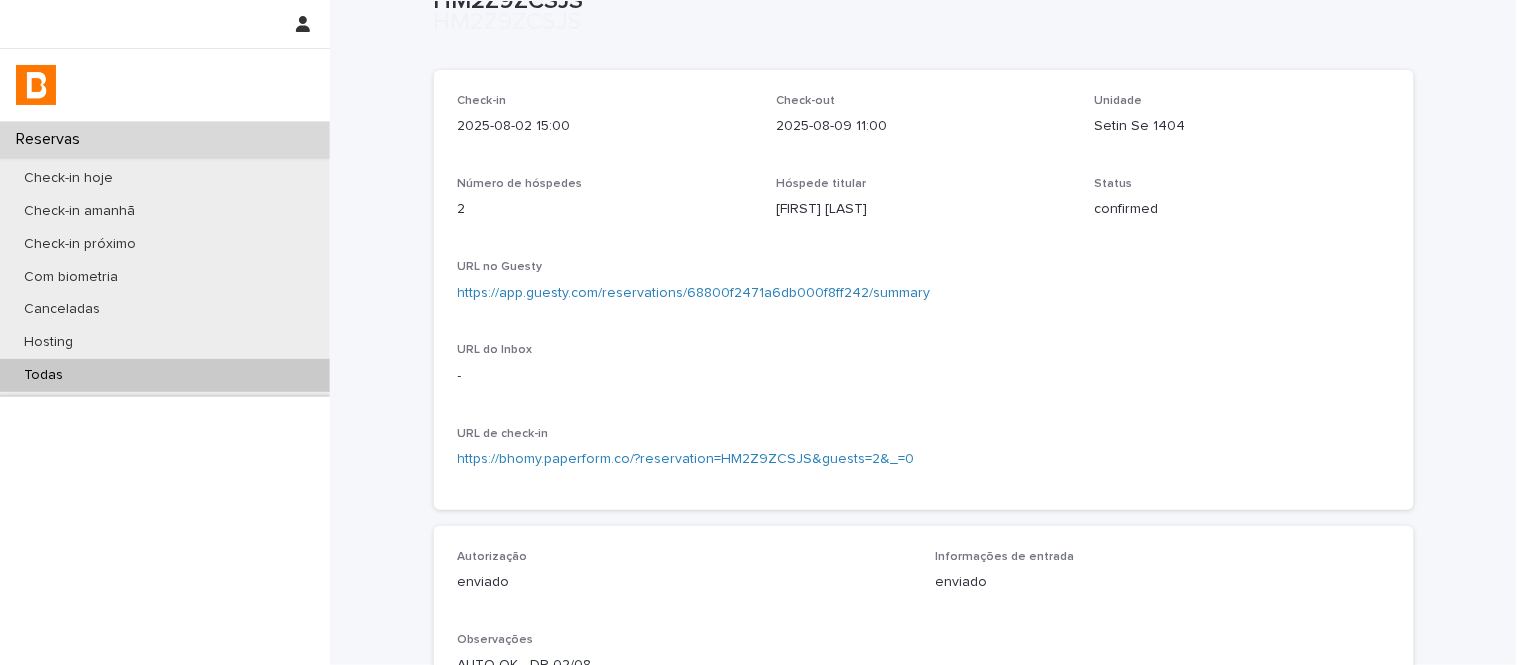 scroll, scrollTop: 333, scrollLeft: 0, axis: vertical 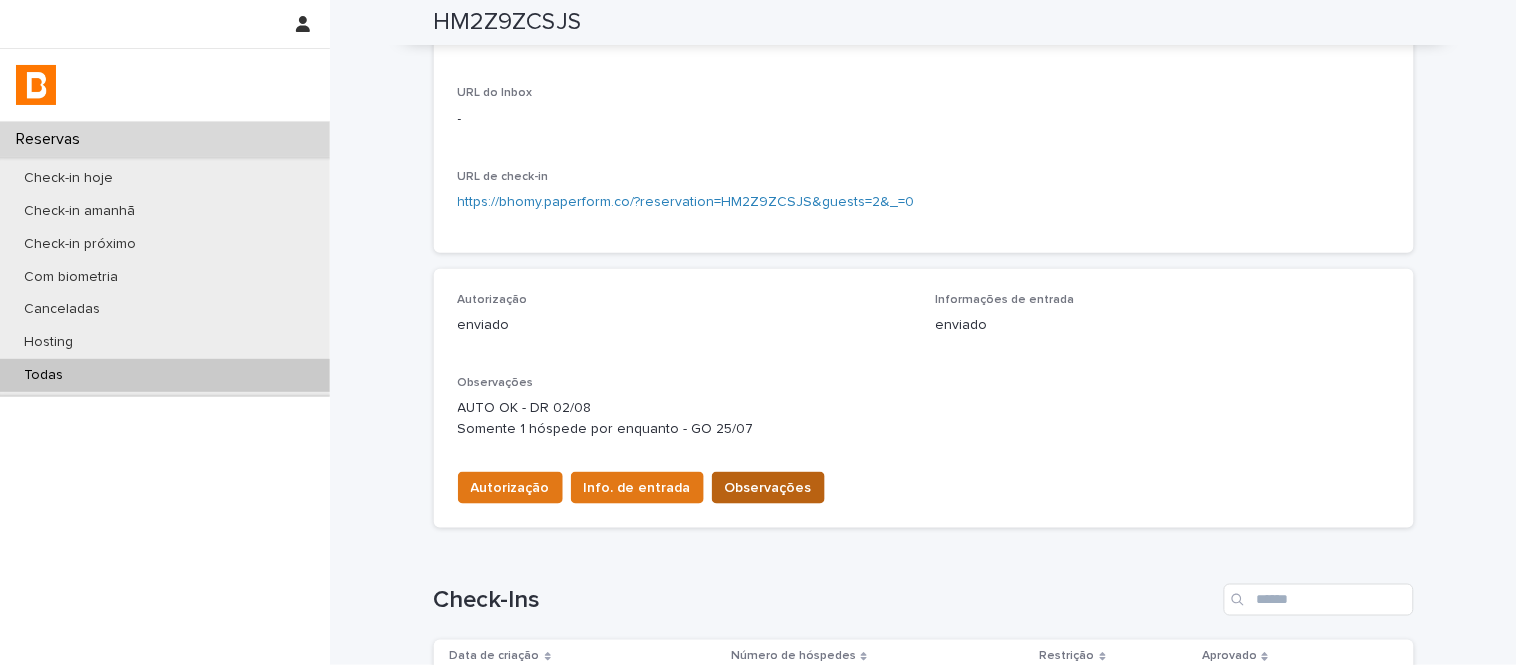 click on "Observações" at bounding box center (768, 488) 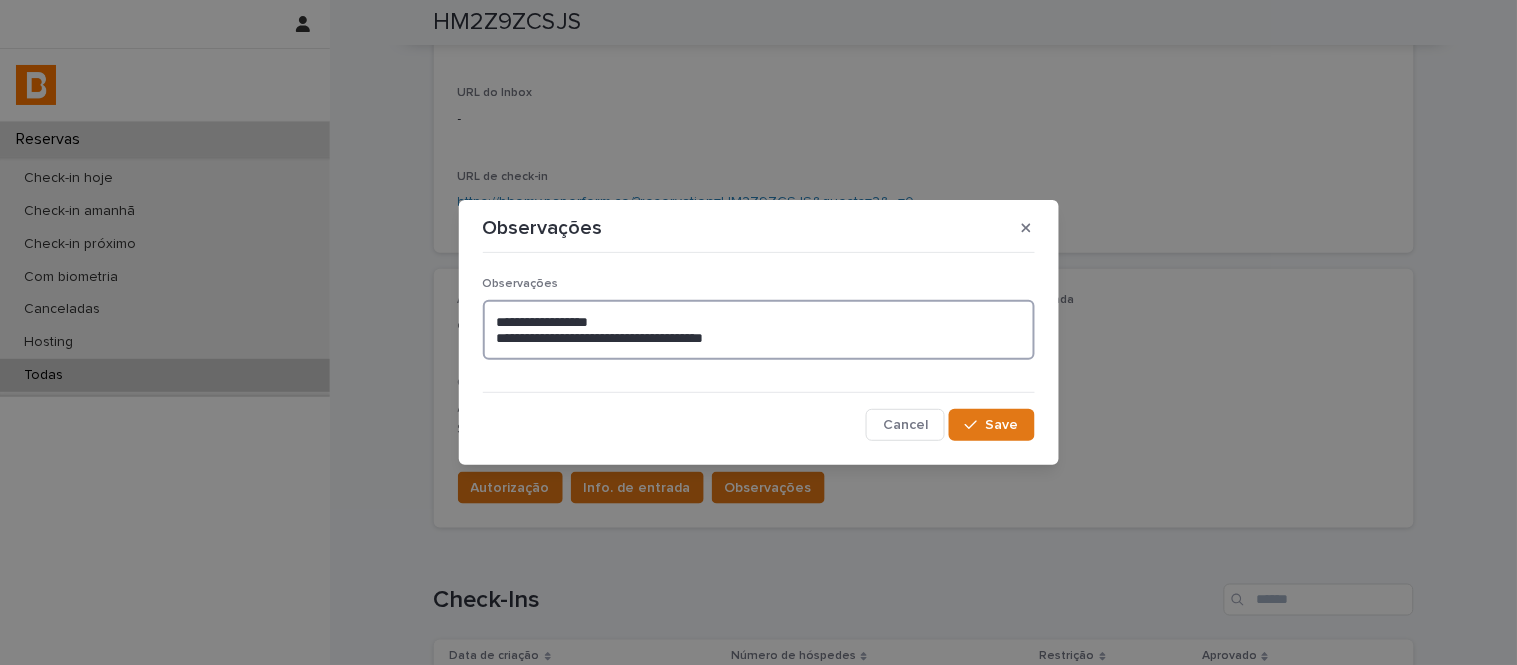 click on "**********" at bounding box center [759, 330] 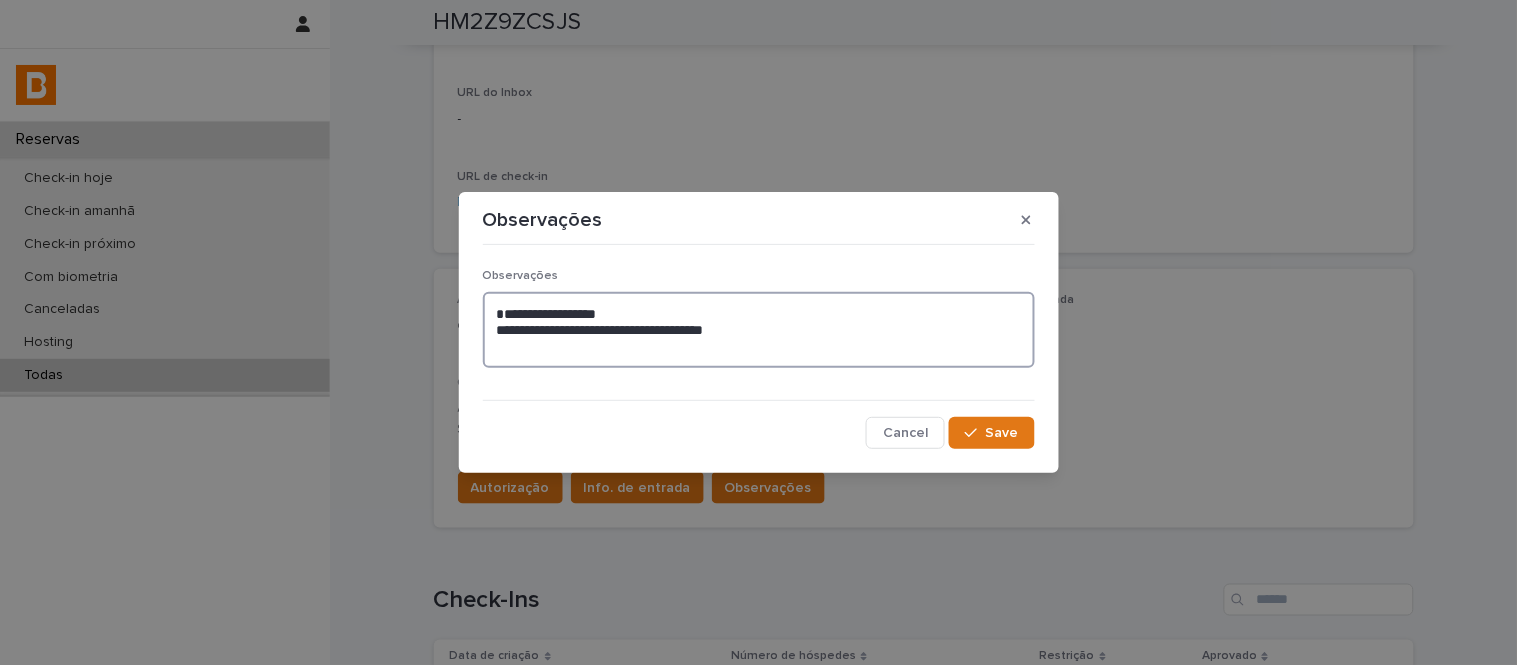 click on "**********" at bounding box center [759, 330] 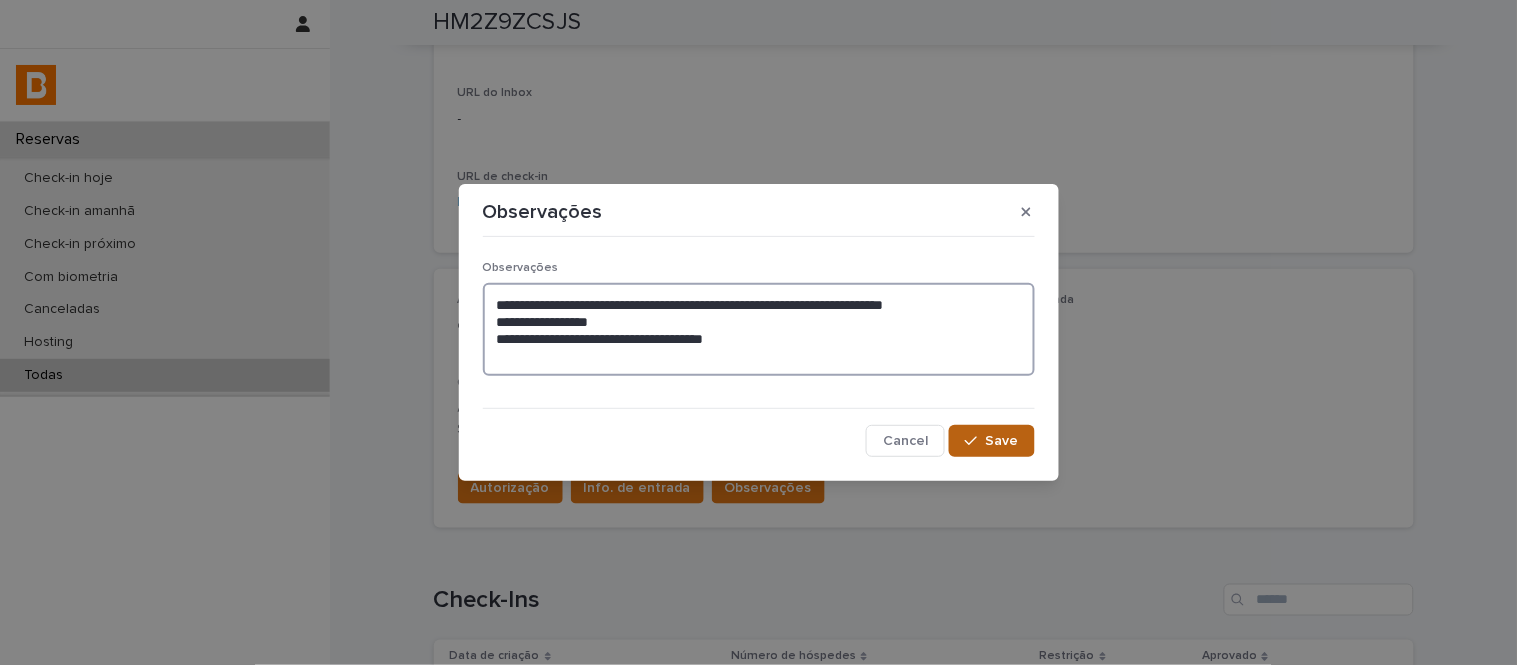 type on "**********" 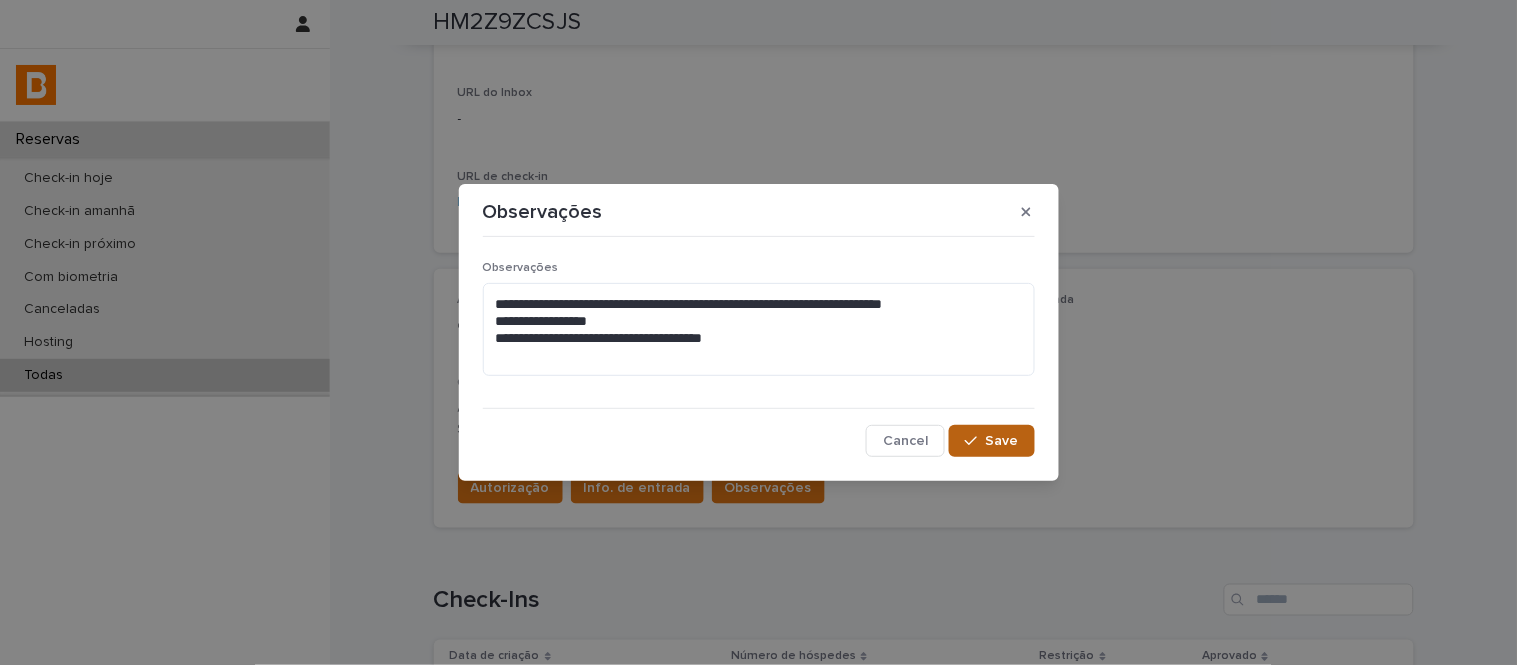 click on "Save" at bounding box center (991, 441) 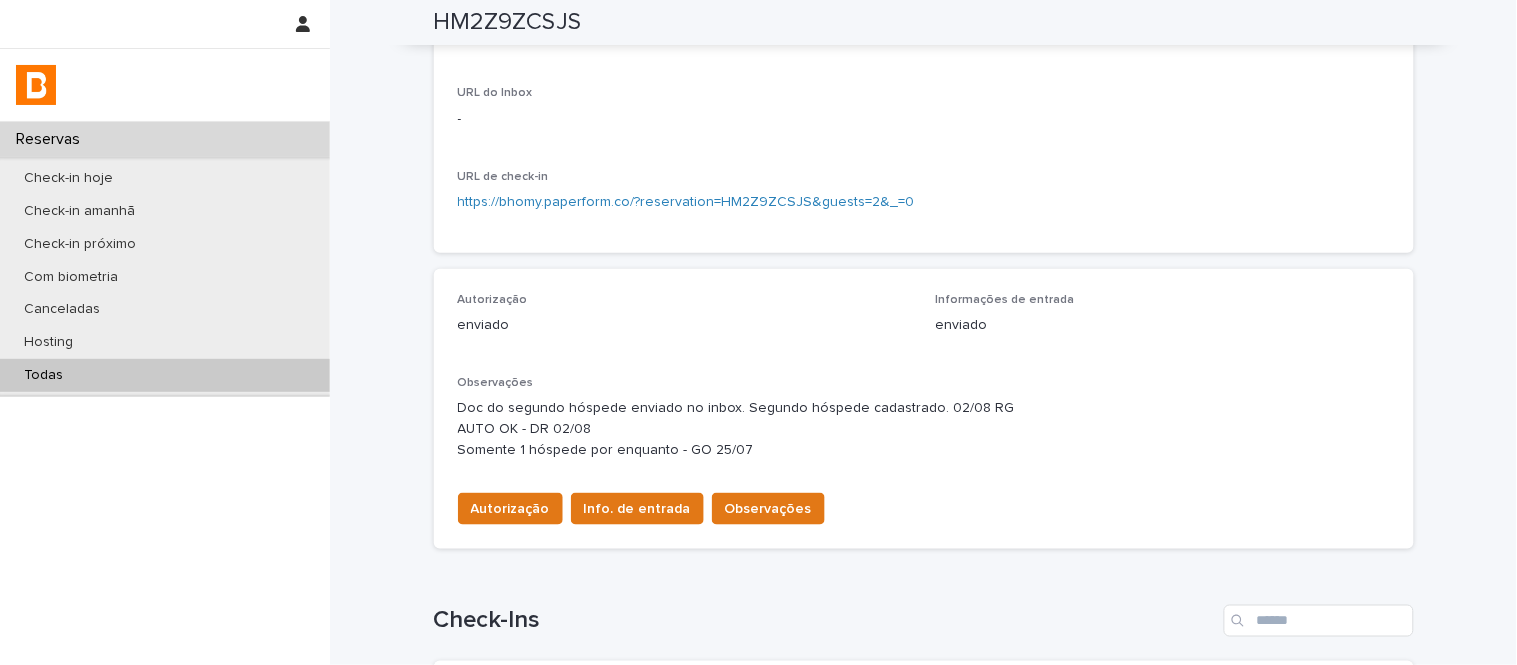 scroll, scrollTop: 343, scrollLeft: 0, axis: vertical 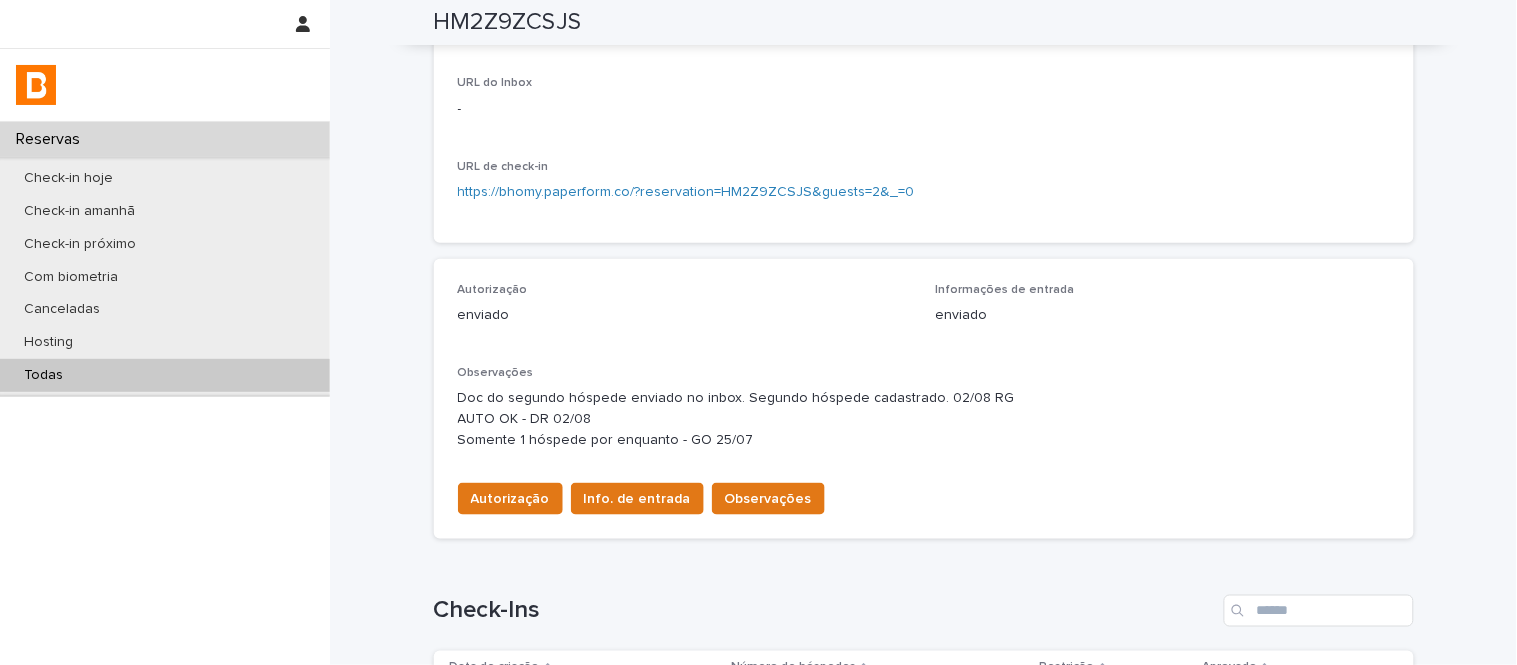 click on "Todas" at bounding box center [165, 375] 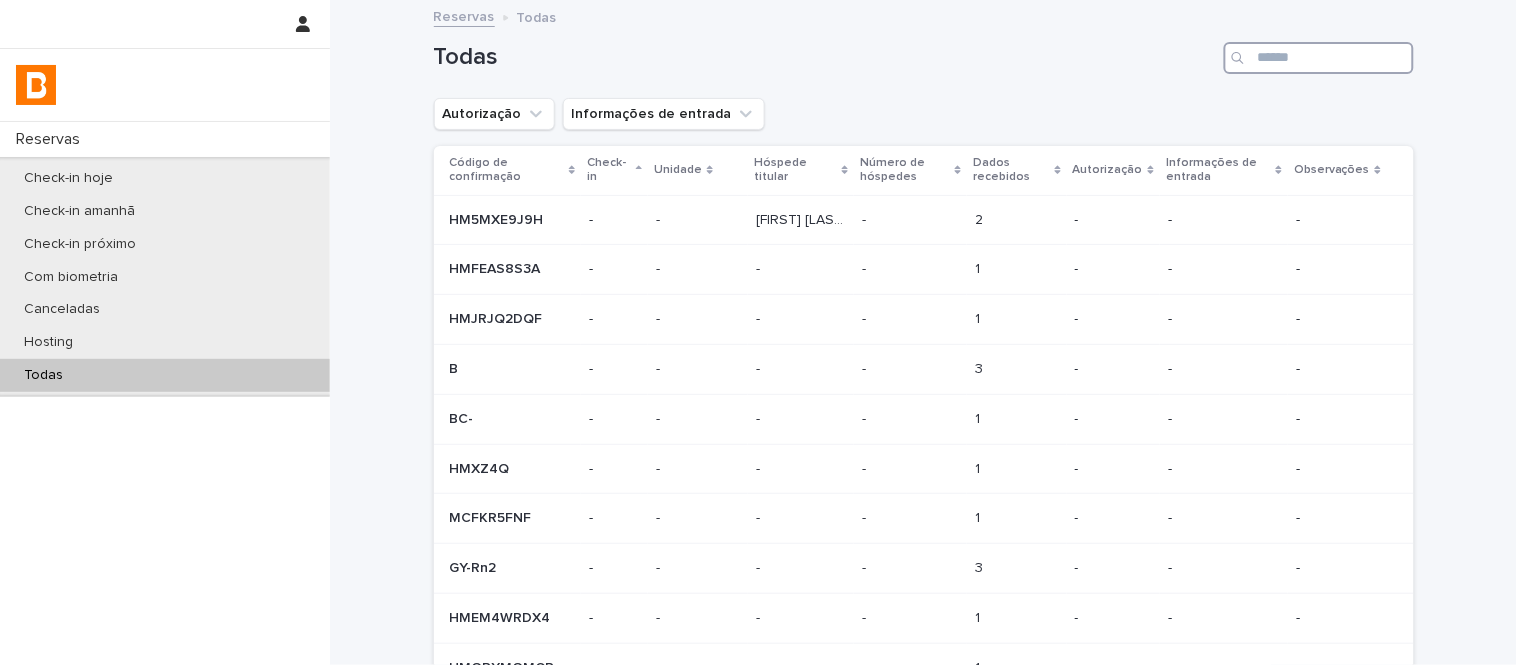 click at bounding box center (1319, 58) 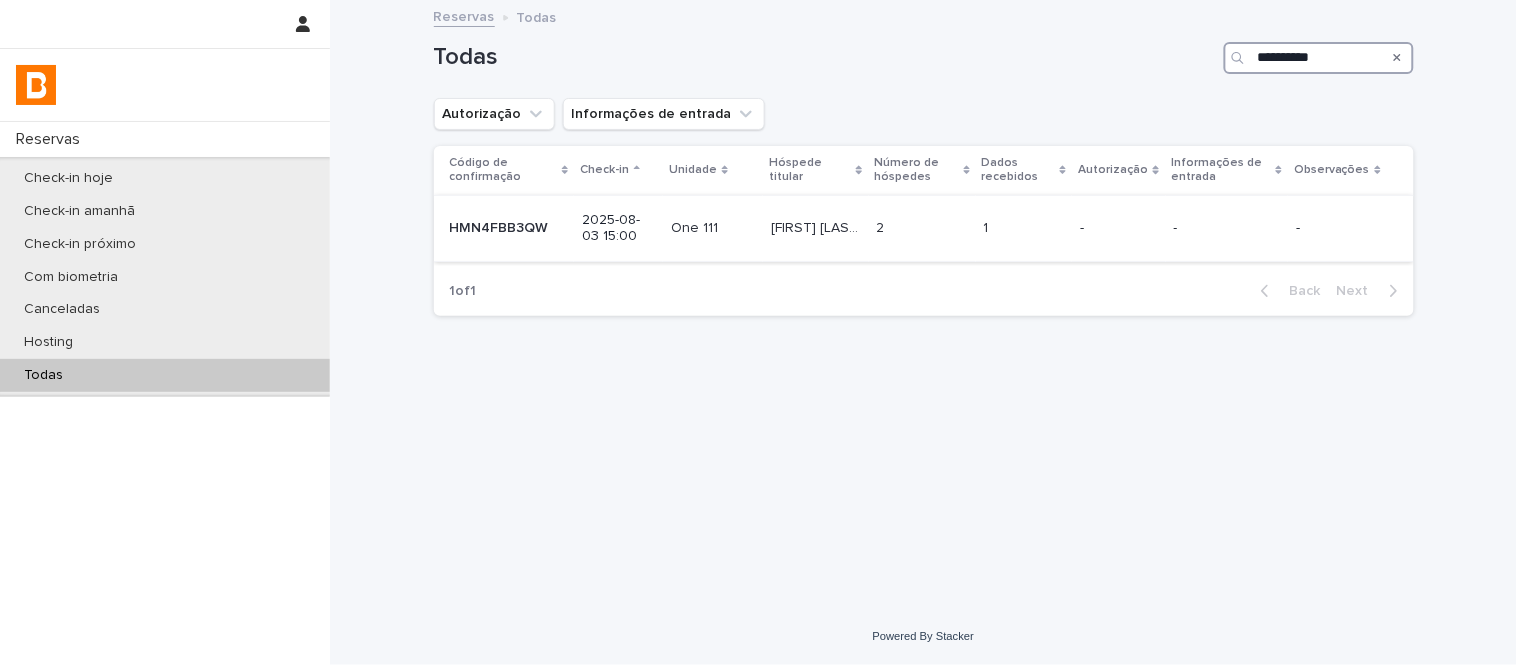 type on "**********" 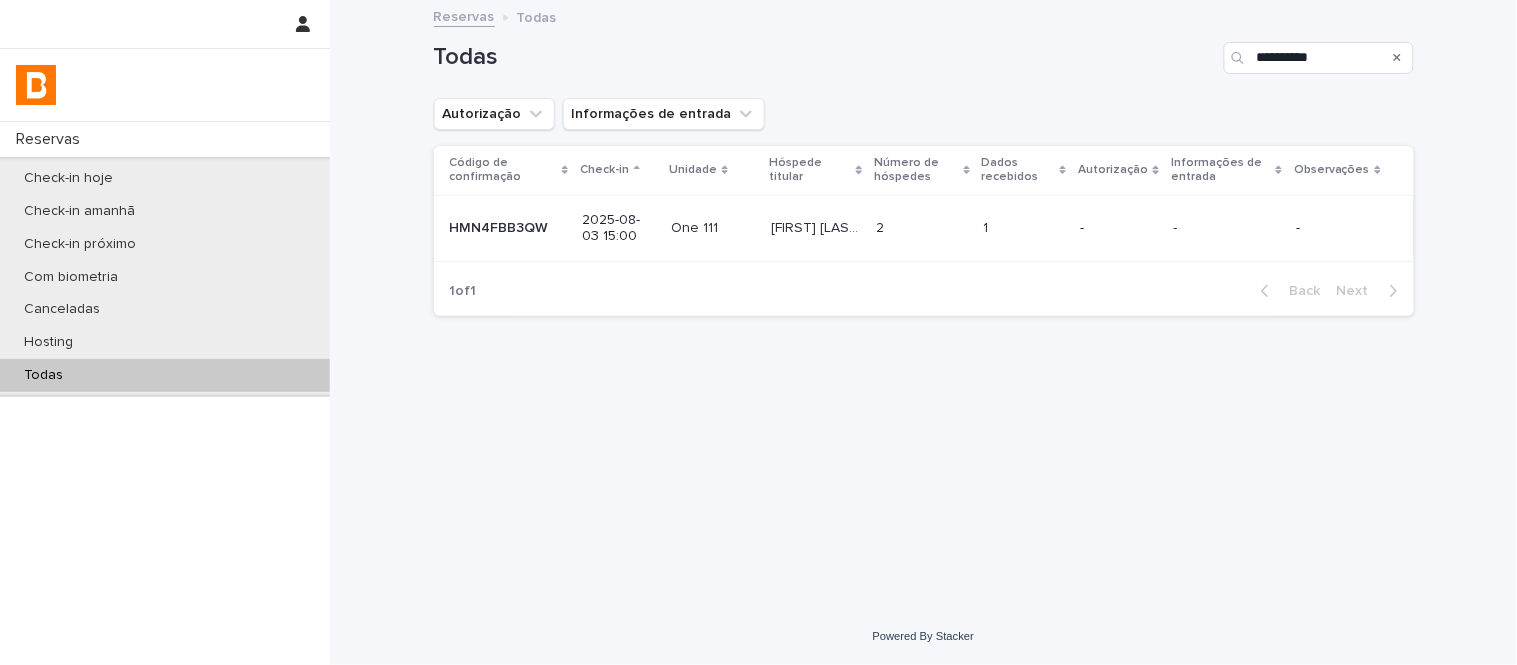 click on "[FIRST] [LAST]" at bounding box center [817, 226] 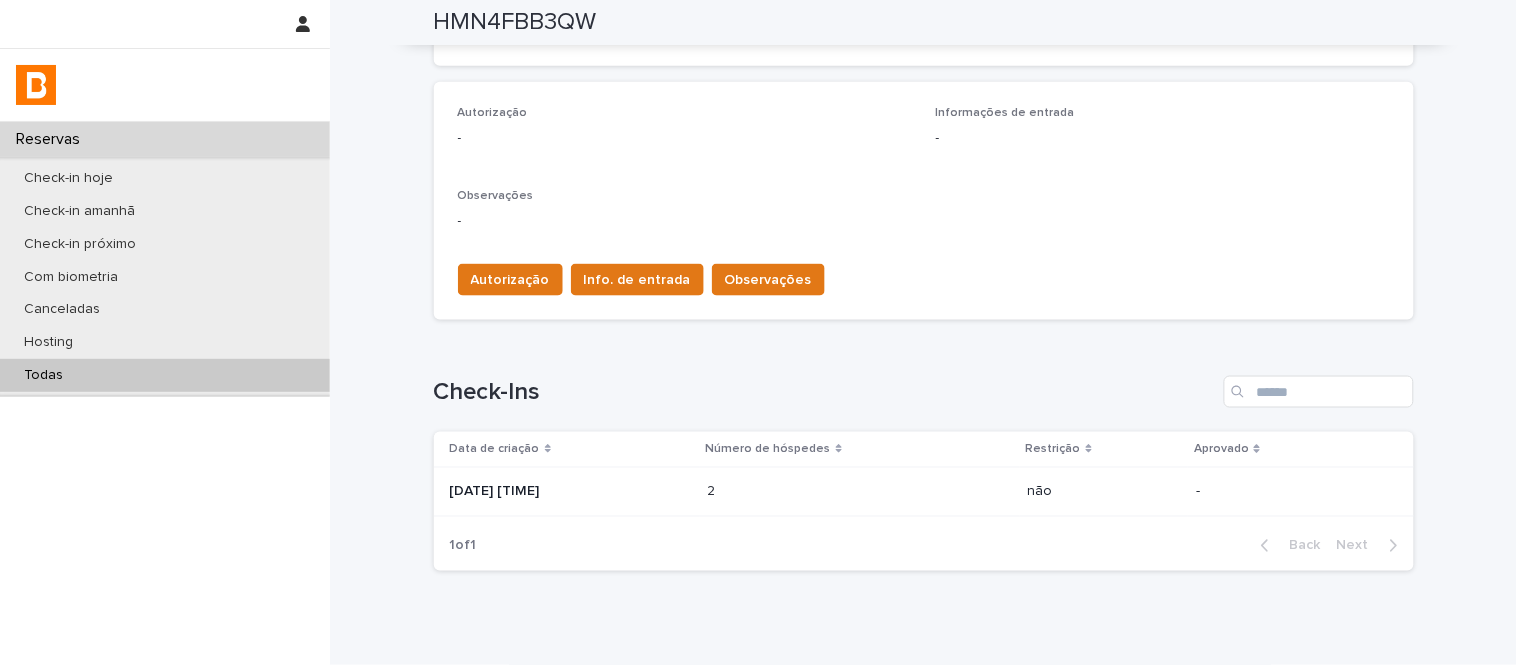 scroll, scrollTop: 542, scrollLeft: 0, axis: vertical 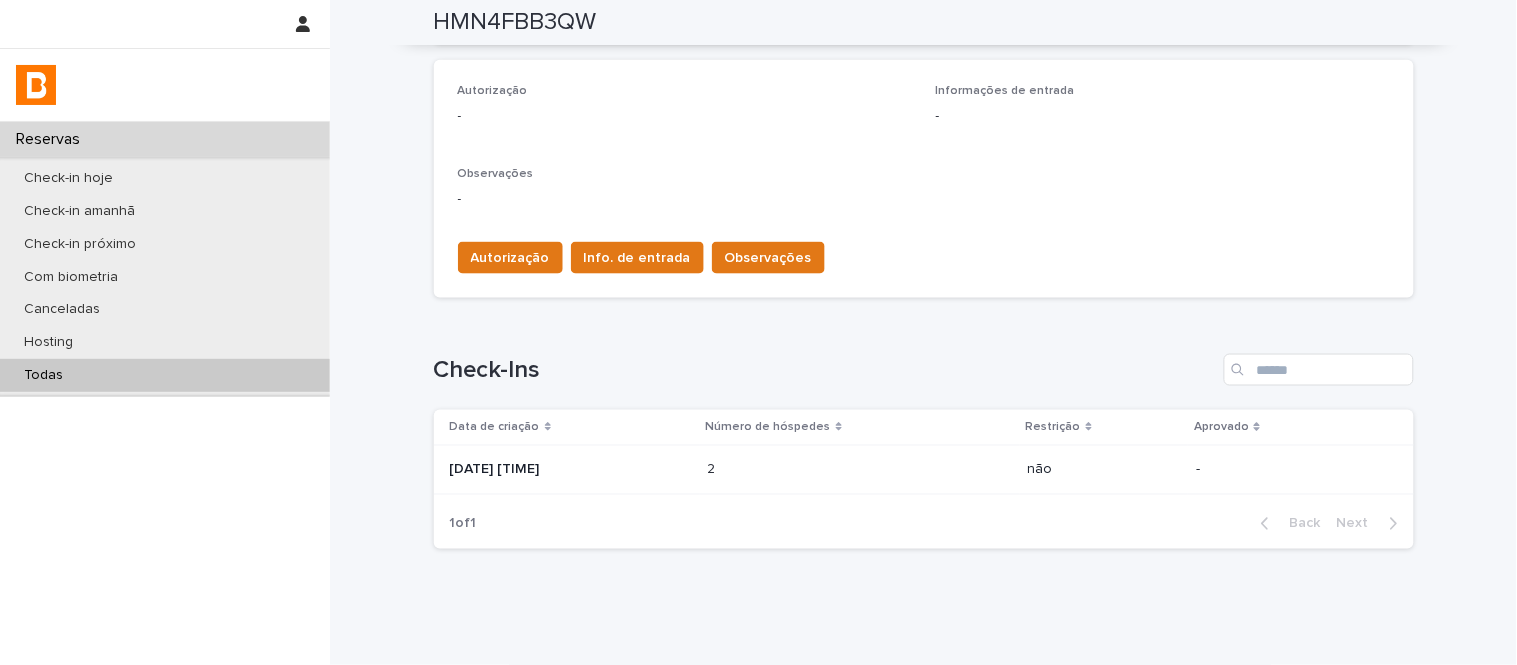 click on "2 2" at bounding box center [860, 470] 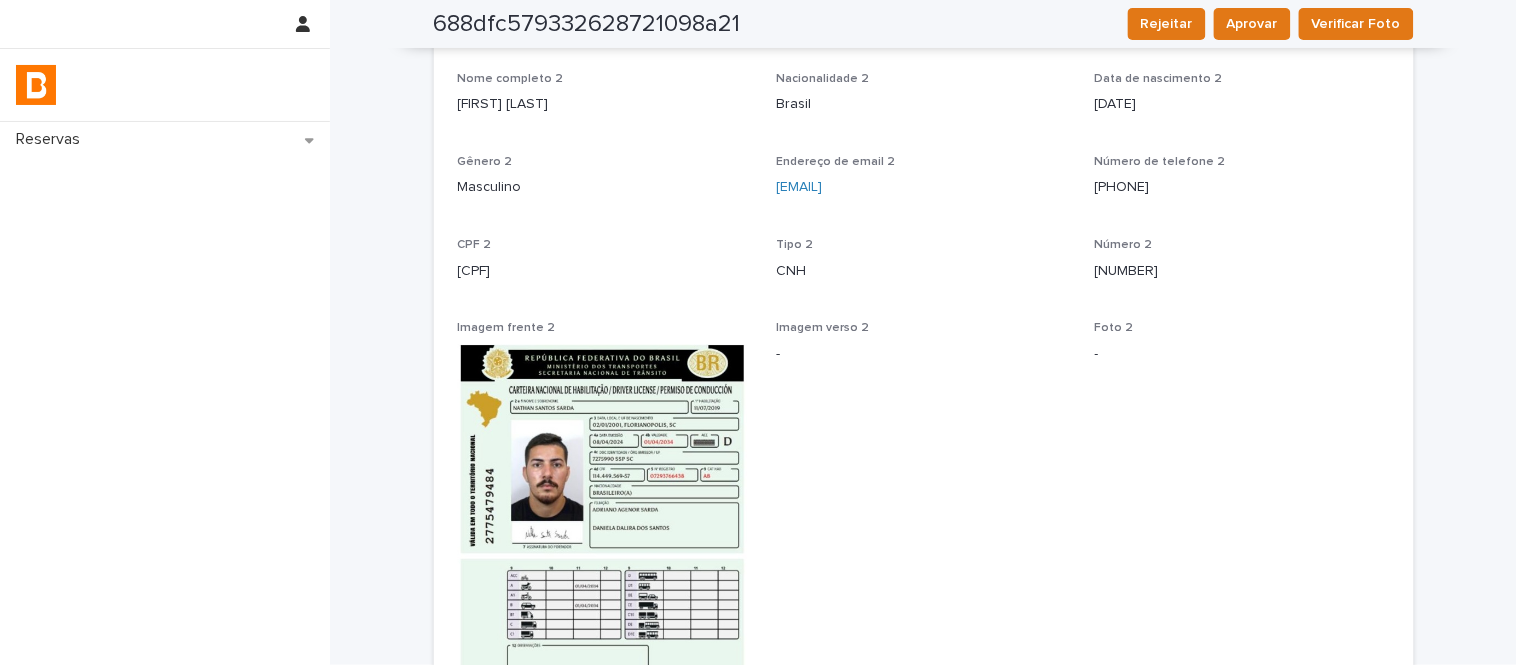 scroll, scrollTop: 1213, scrollLeft: 0, axis: vertical 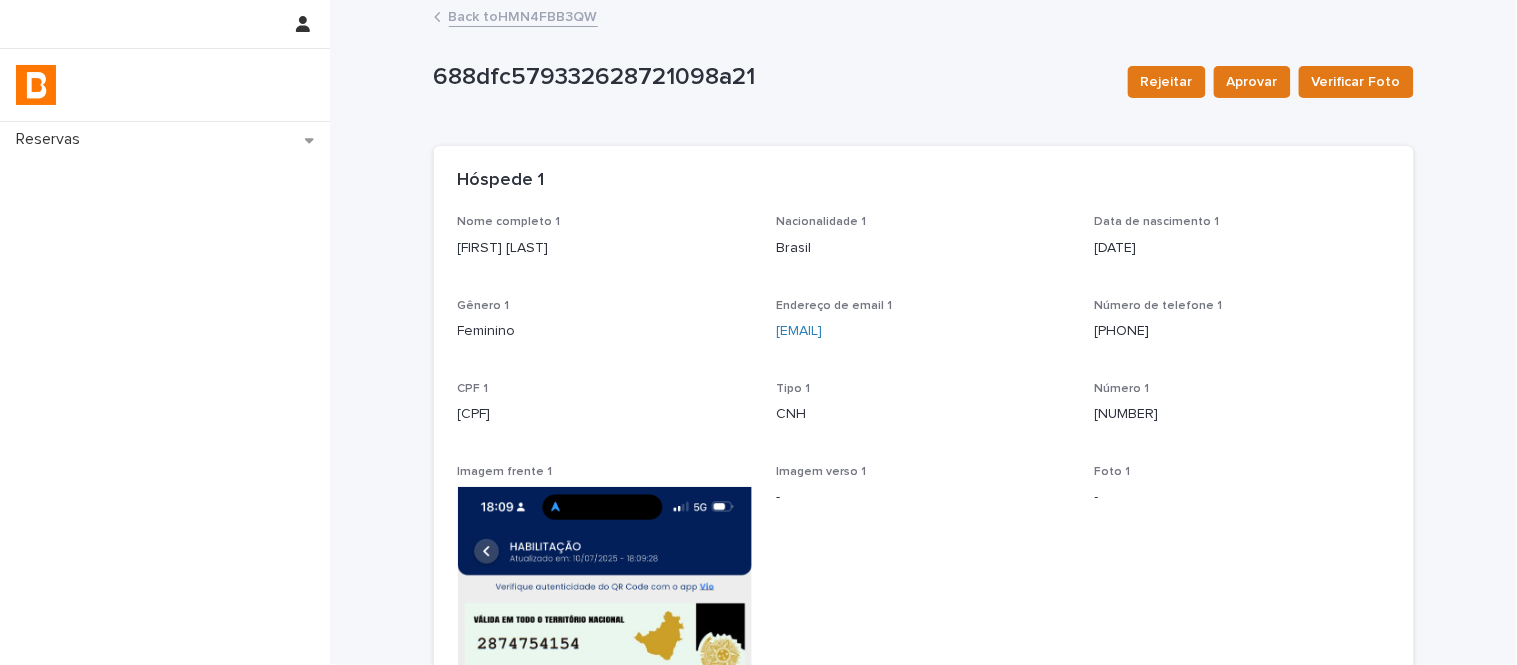 click on "Back to  HMN4FBB3QW" at bounding box center (523, 15) 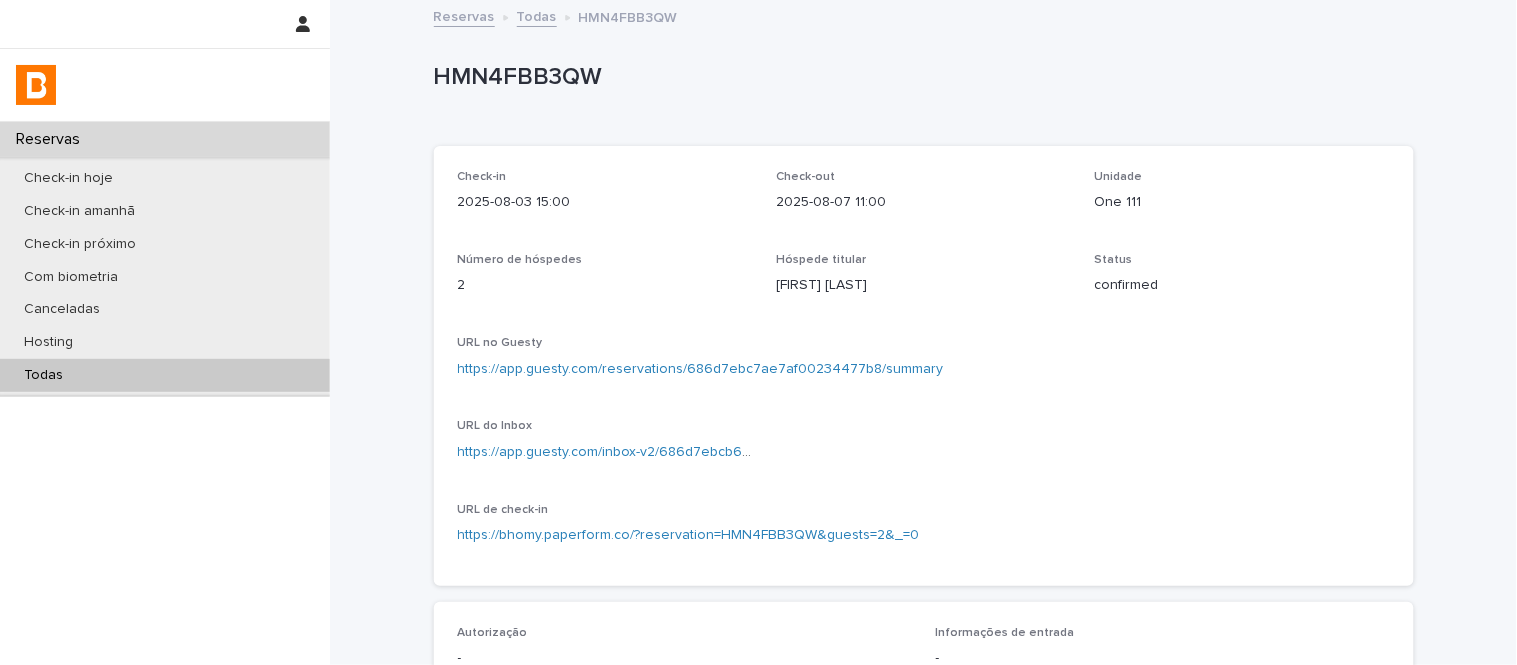 click on "Todas" at bounding box center (165, 375) 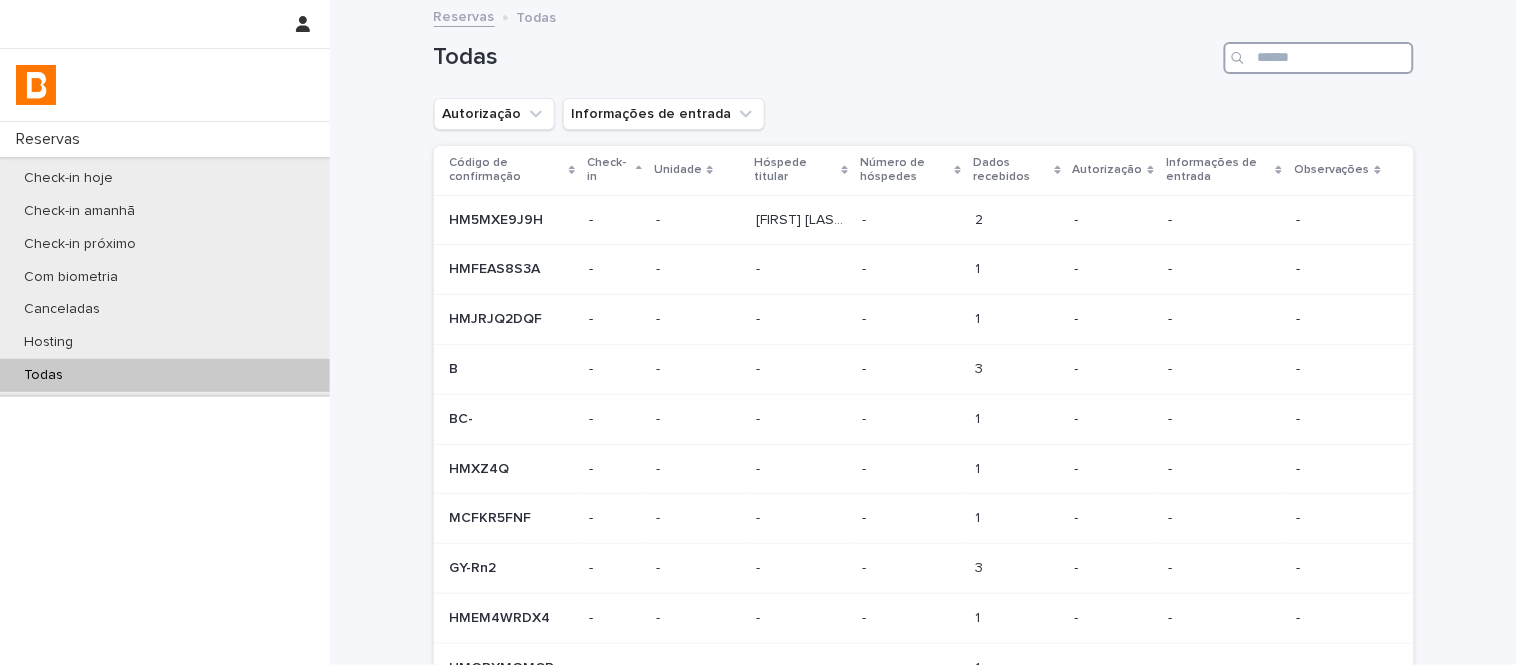 click at bounding box center [1319, 58] 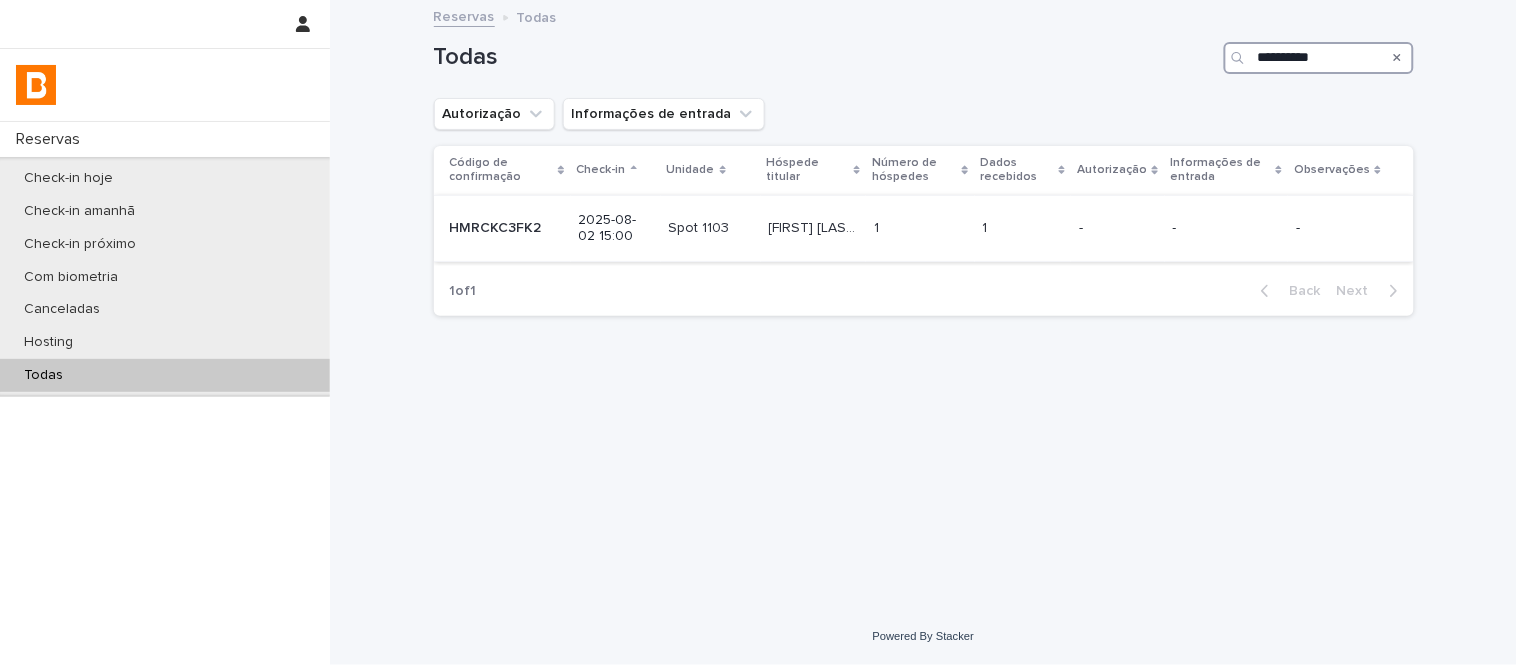 type on "**********" 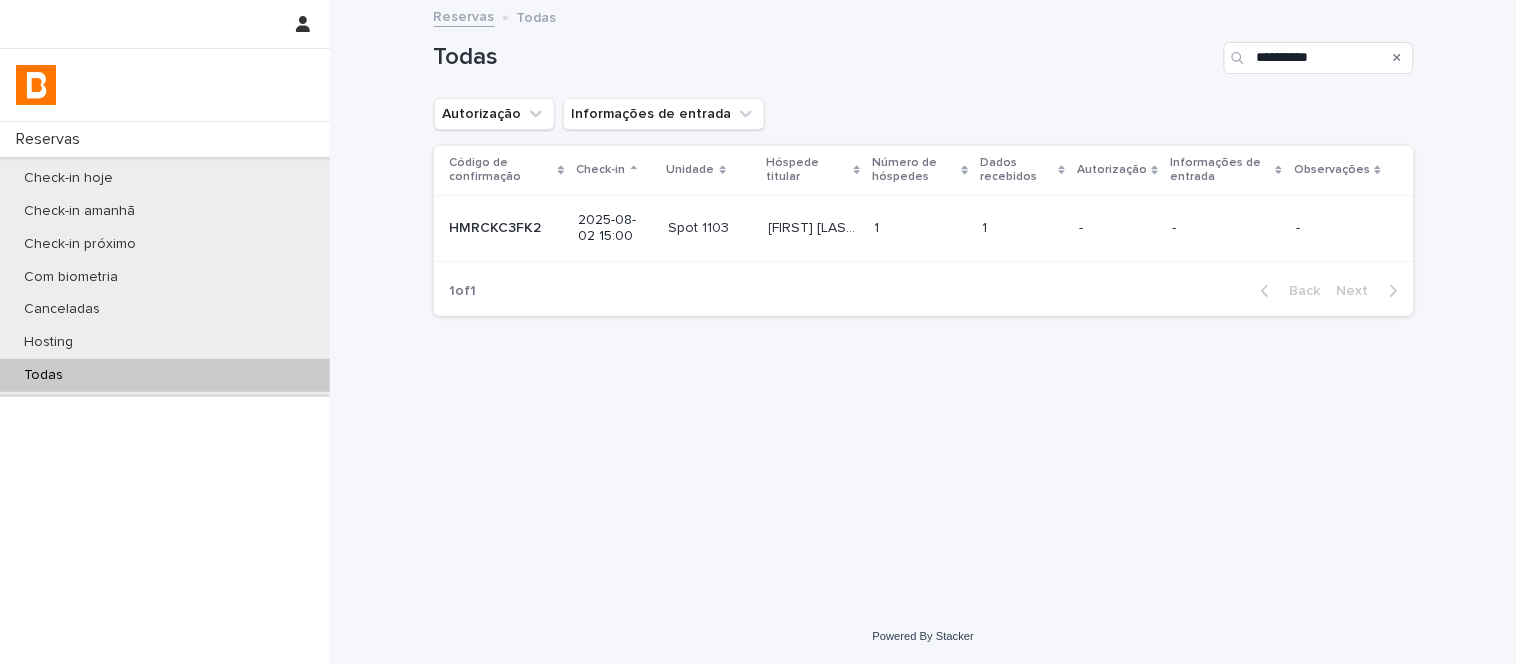 click on "1 1" at bounding box center [920, 228] 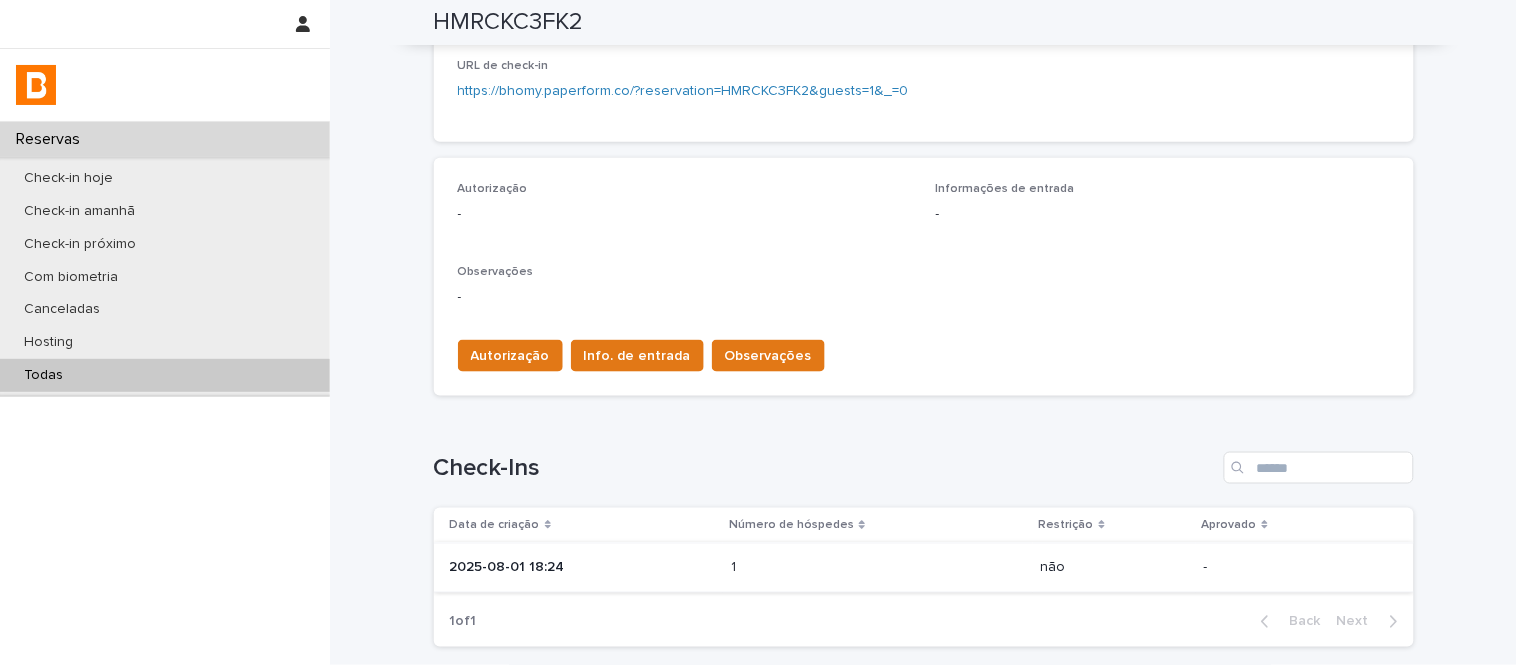 scroll, scrollTop: 555, scrollLeft: 0, axis: vertical 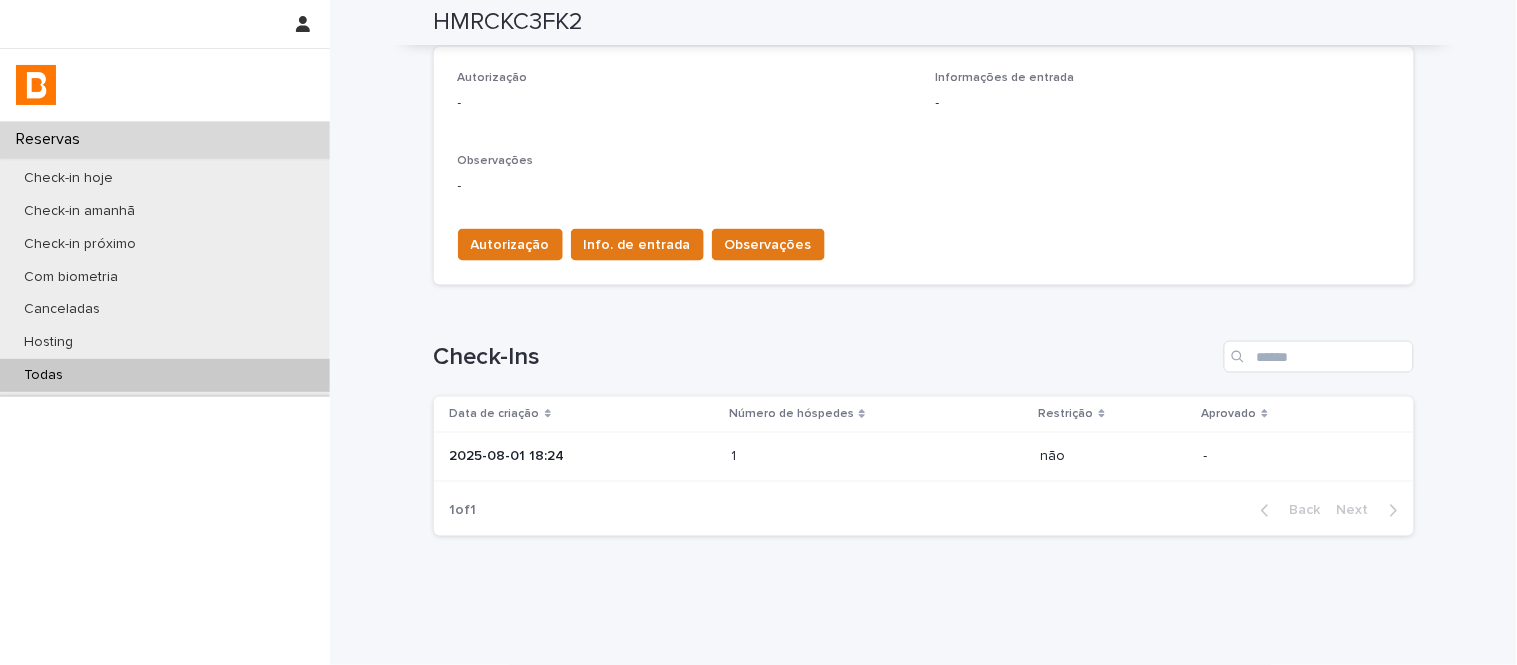 click on "2025-08-01 18:24" at bounding box center [583, 457] 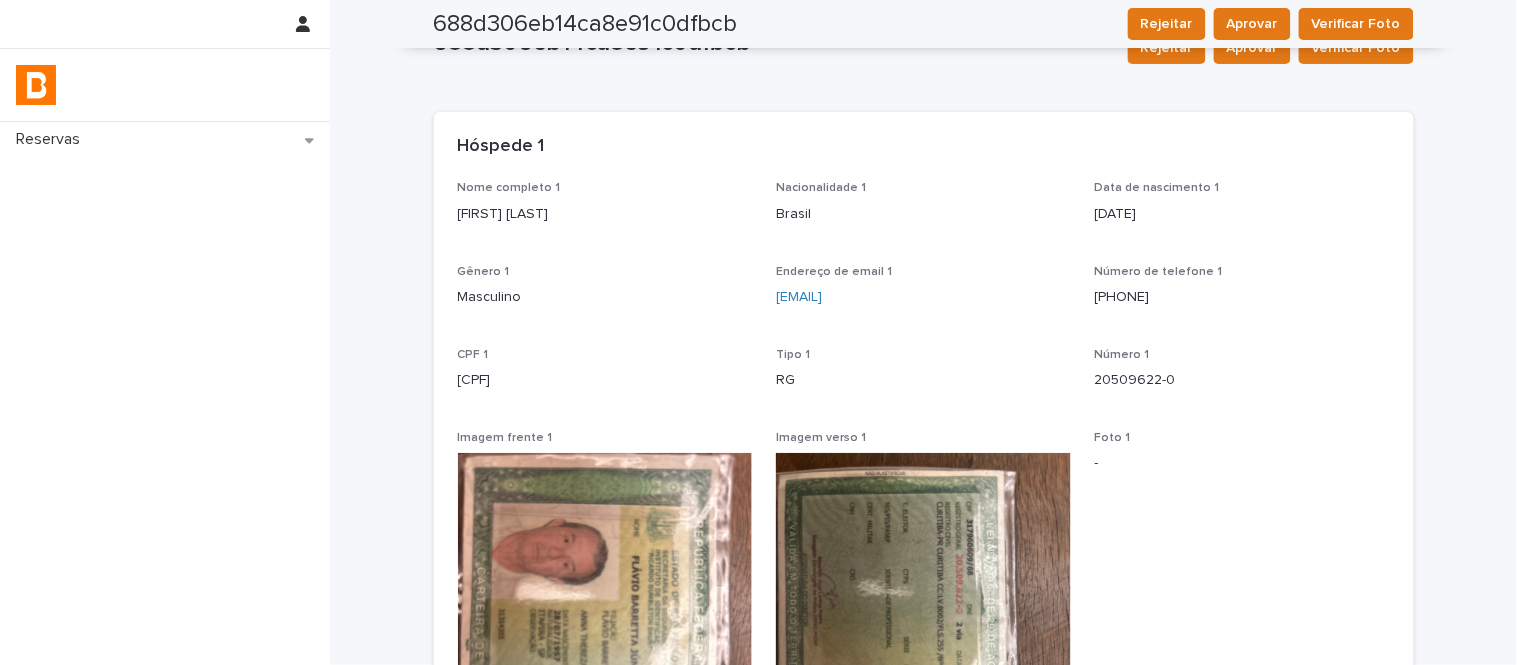 scroll, scrollTop: 0, scrollLeft: 0, axis: both 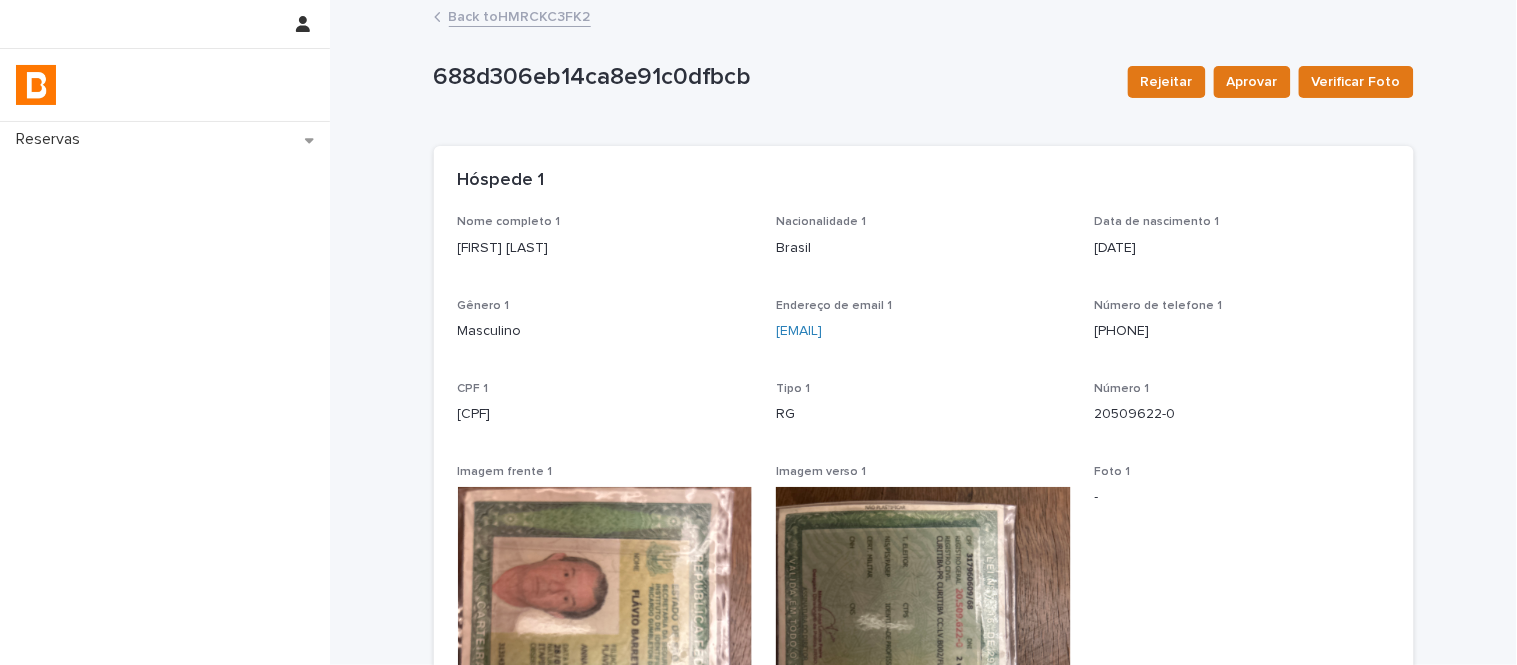click on "Back to  HMRCKC3FK2" at bounding box center [520, 15] 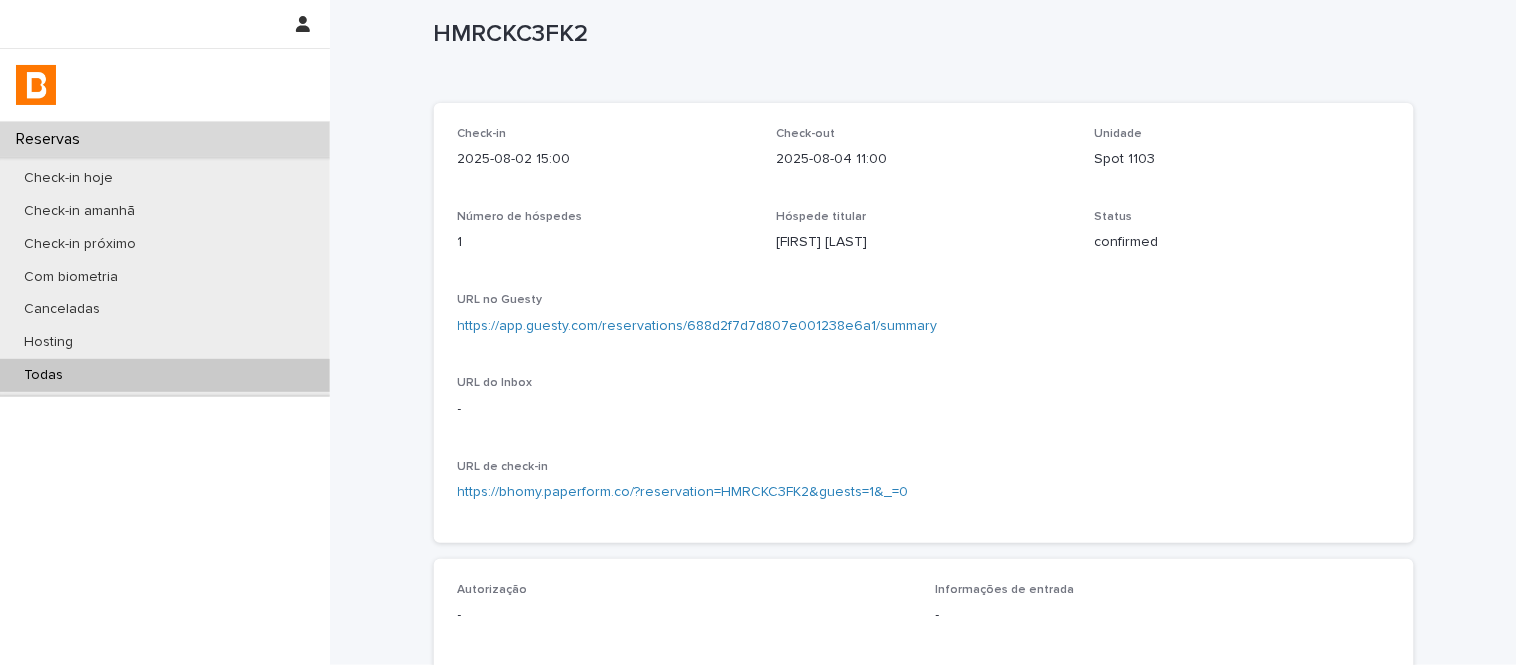 scroll, scrollTop: 333, scrollLeft: 0, axis: vertical 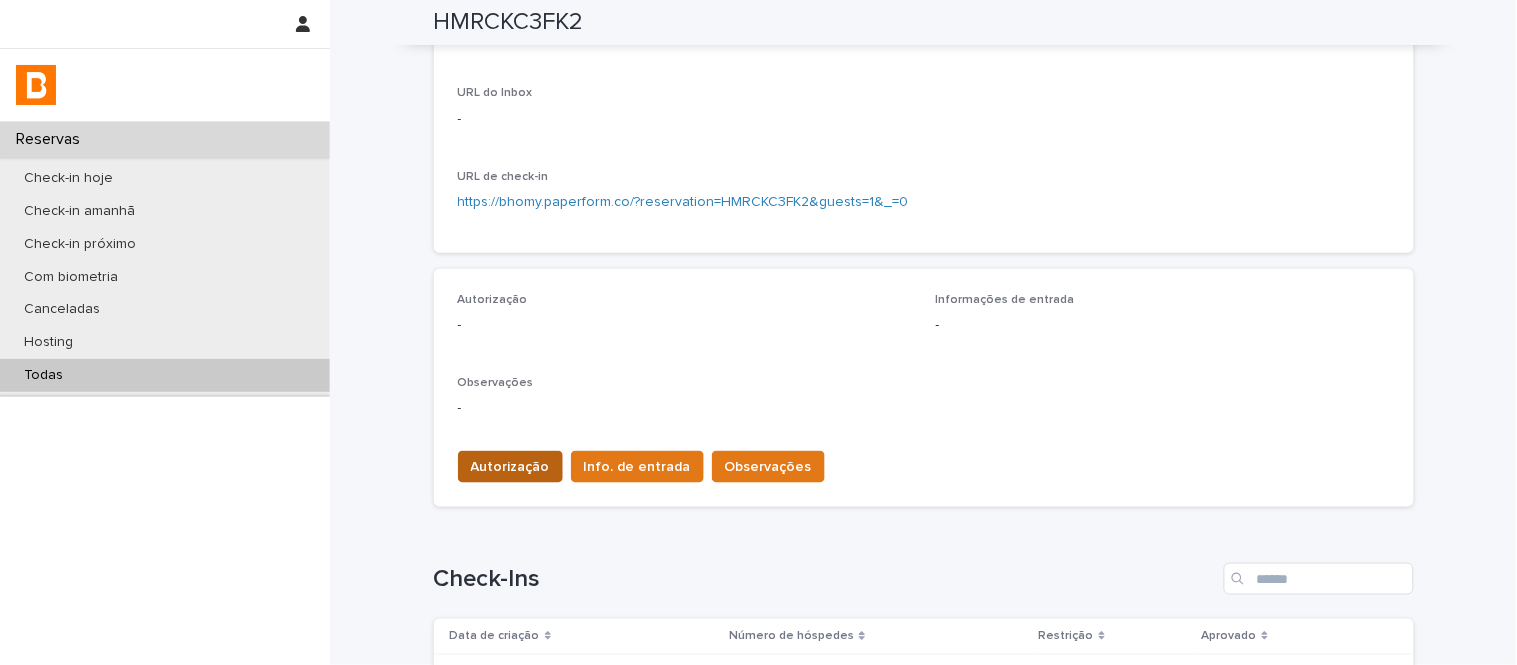 click on "Autorização" at bounding box center [510, 467] 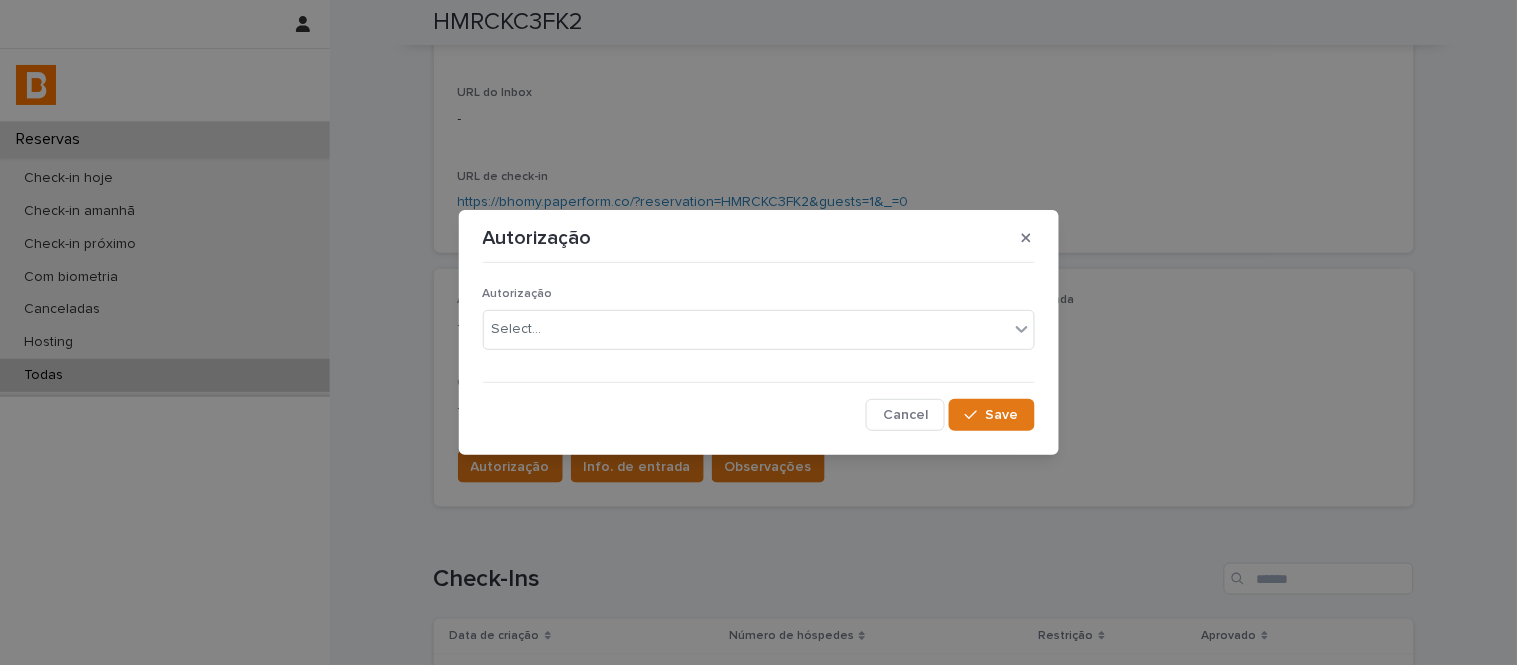 click 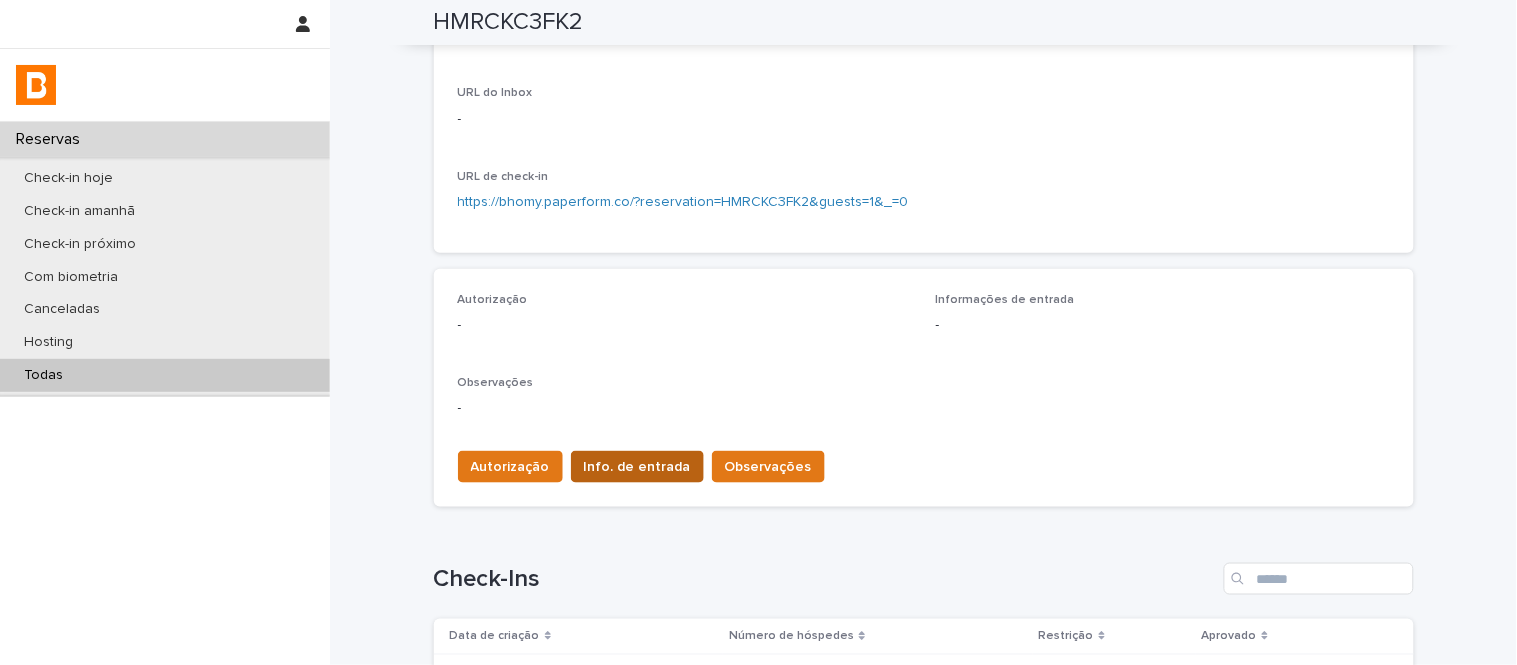 click on "Info. de entrada" at bounding box center (637, 467) 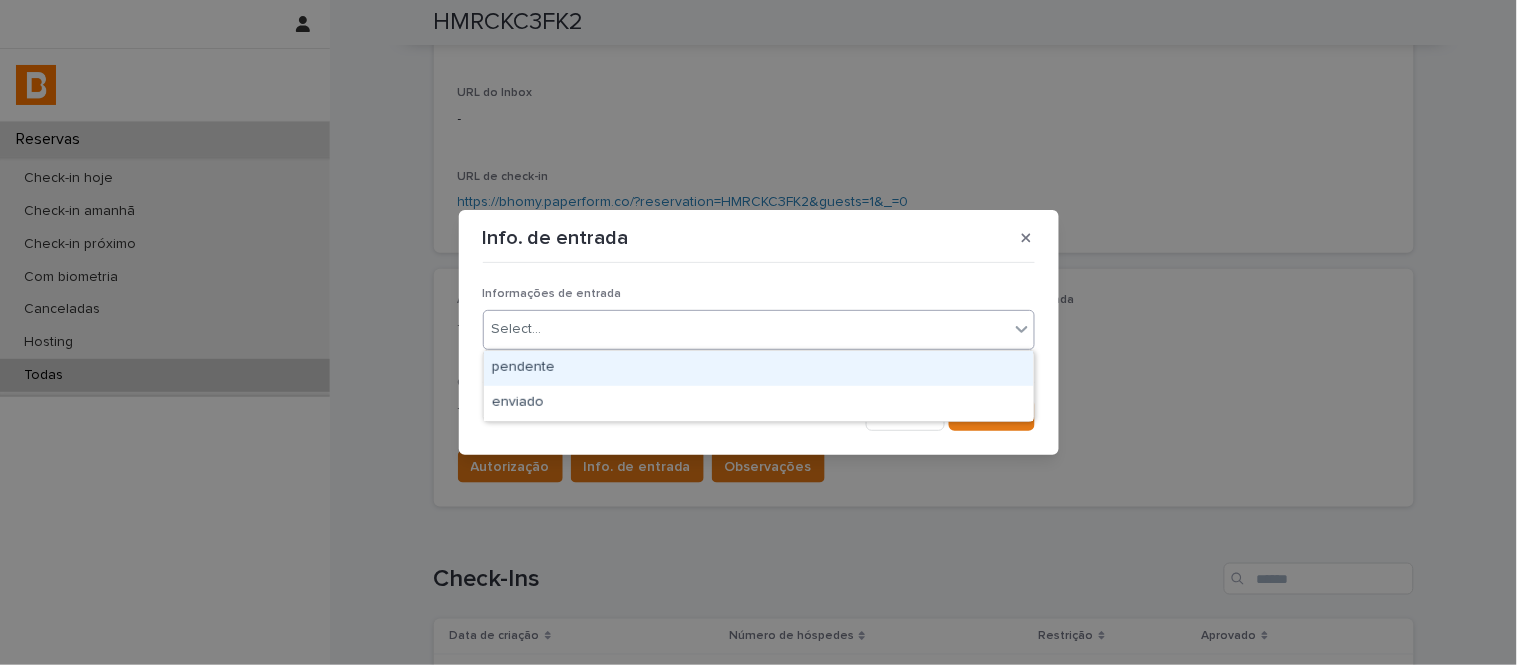 click on "Select..." at bounding box center (746, 329) 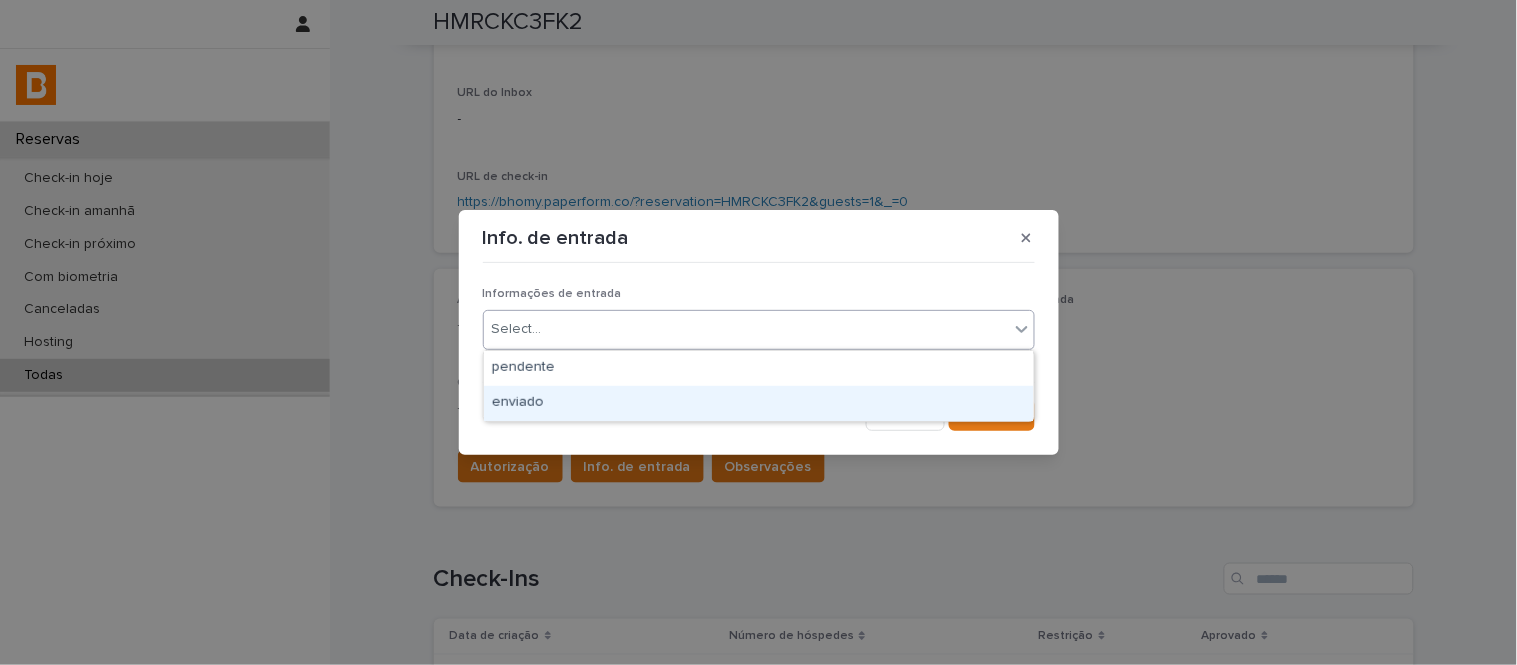 click on "enviado" at bounding box center [759, 403] 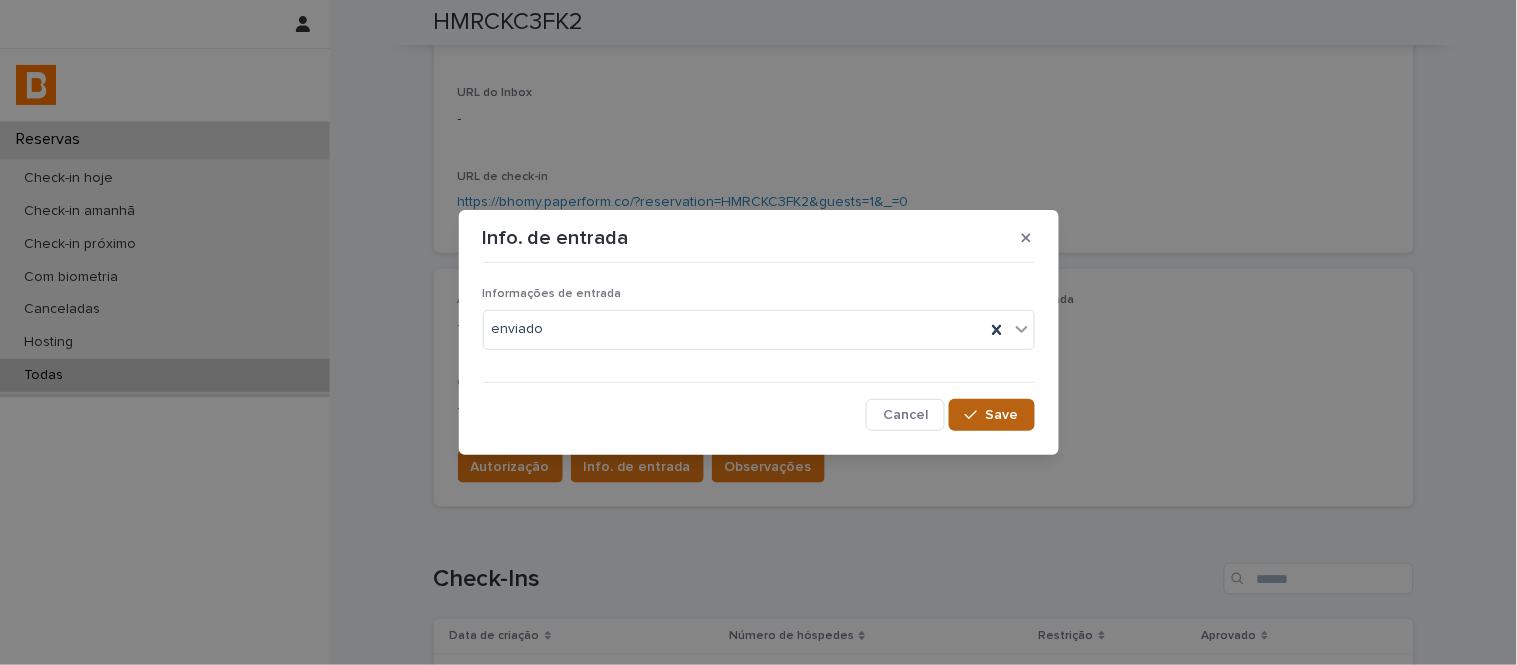 click on "Save" at bounding box center [991, 415] 